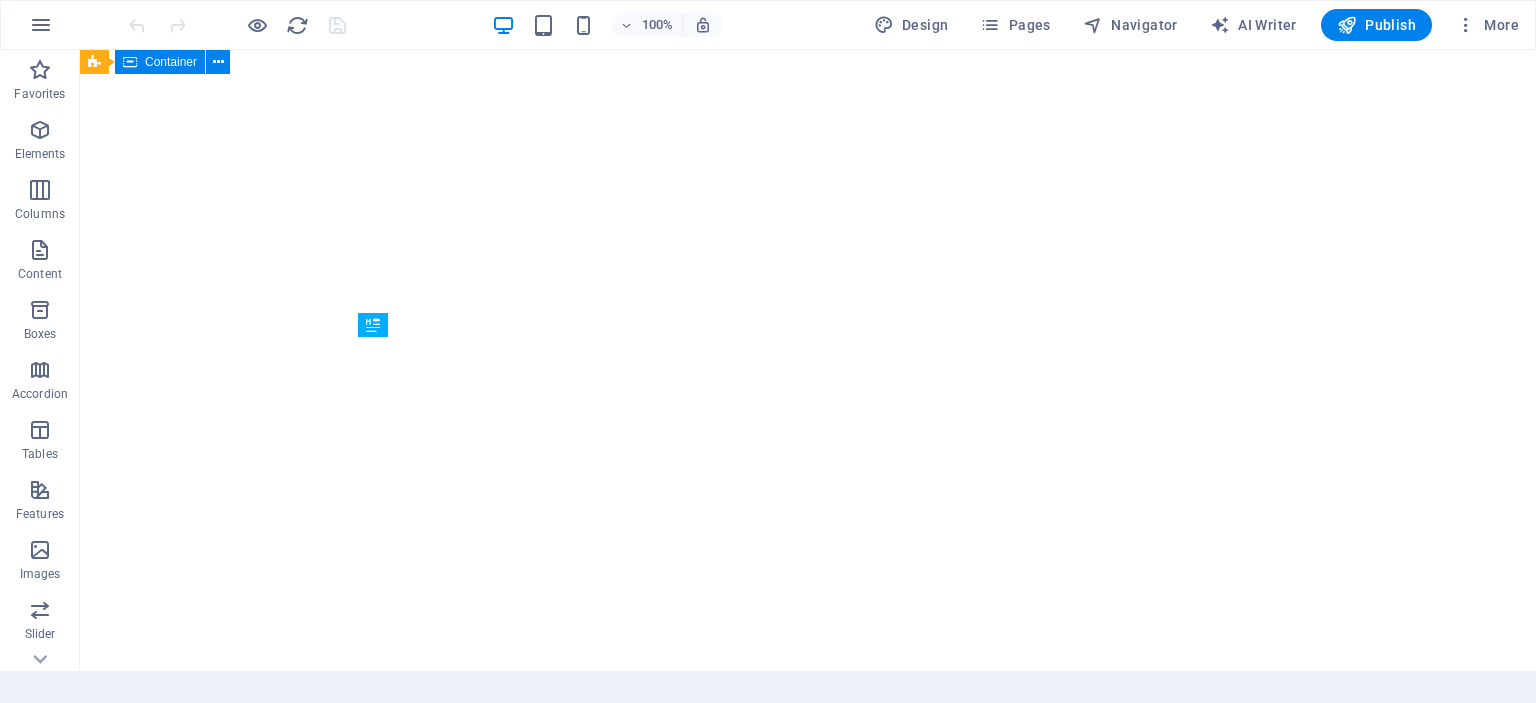 scroll, scrollTop: 0, scrollLeft: 0, axis: both 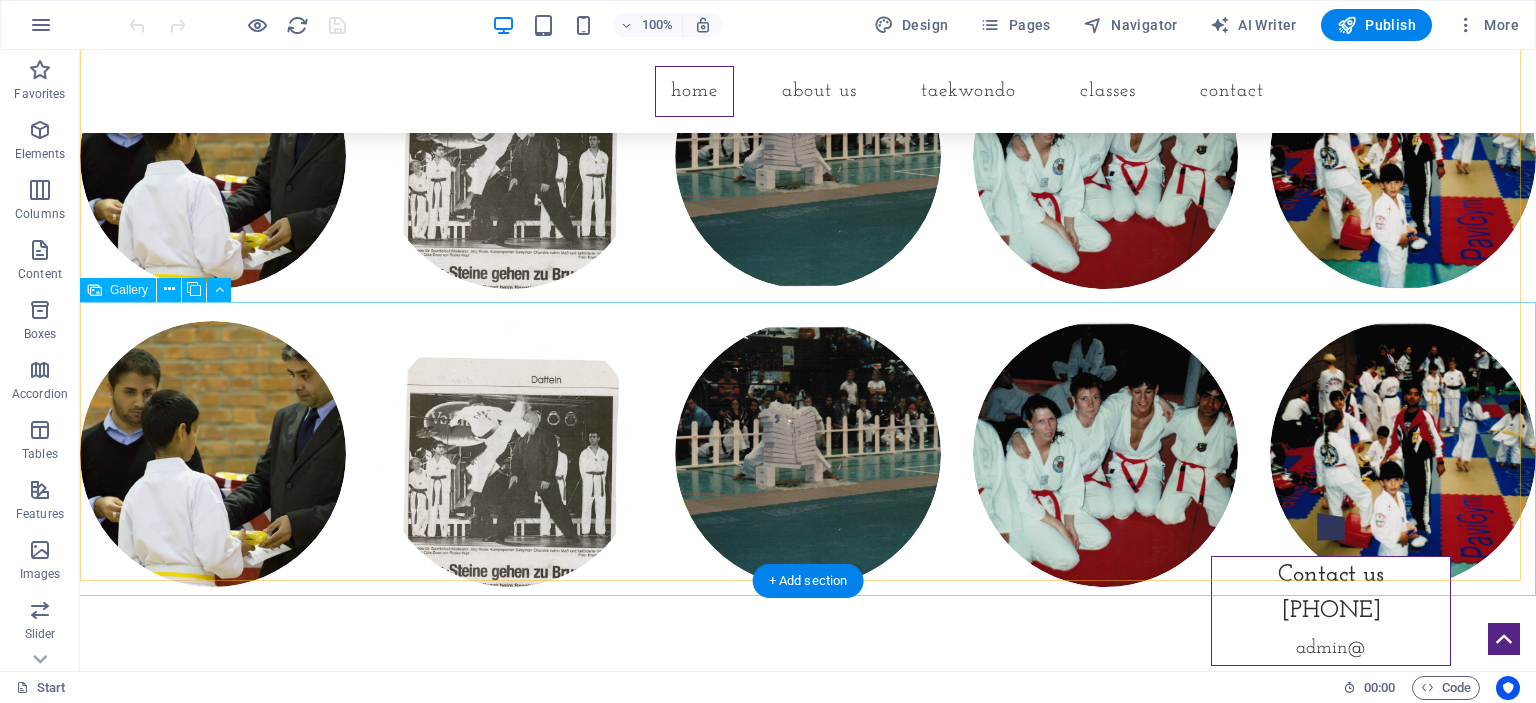 click at bounding box center (1403, 454) 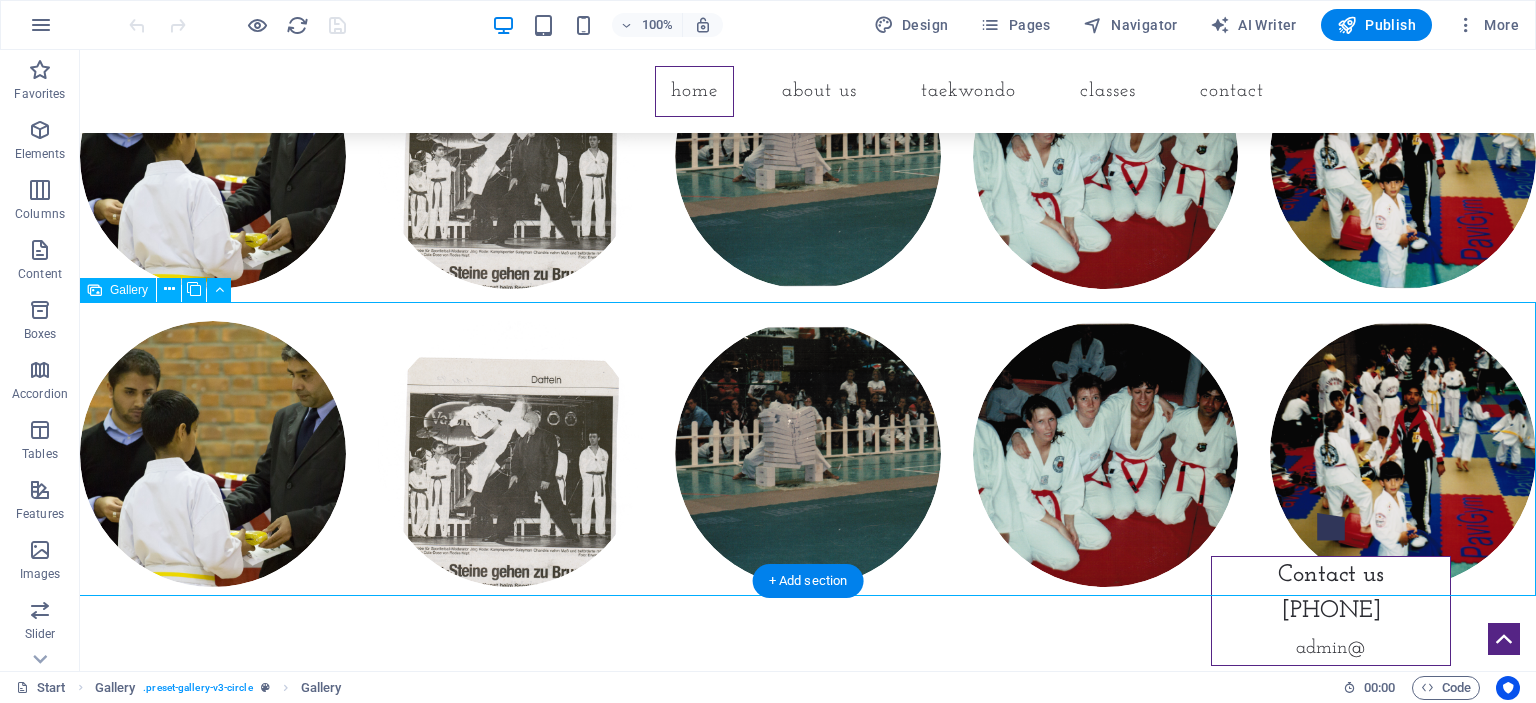 click at bounding box center (1403, 454) 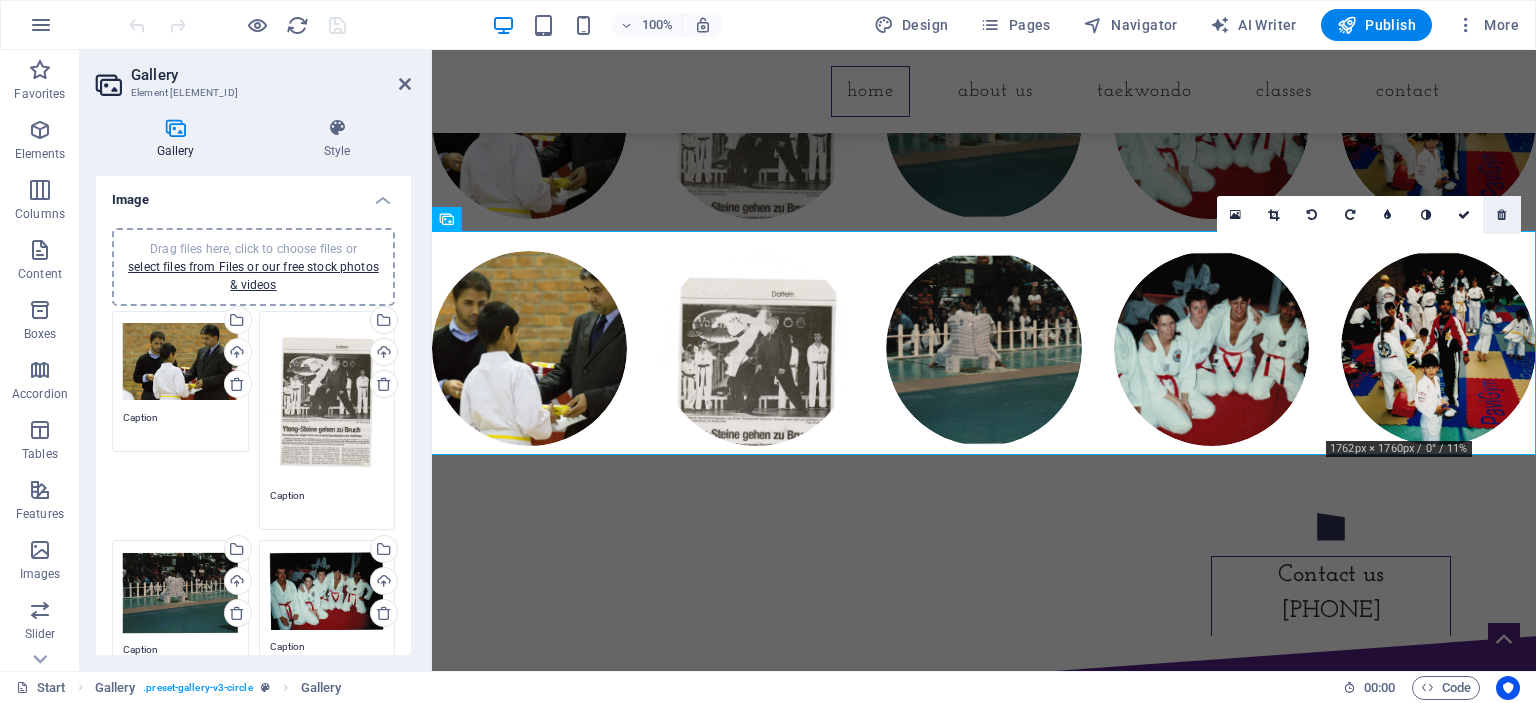click at bounding box center [1501, 215] 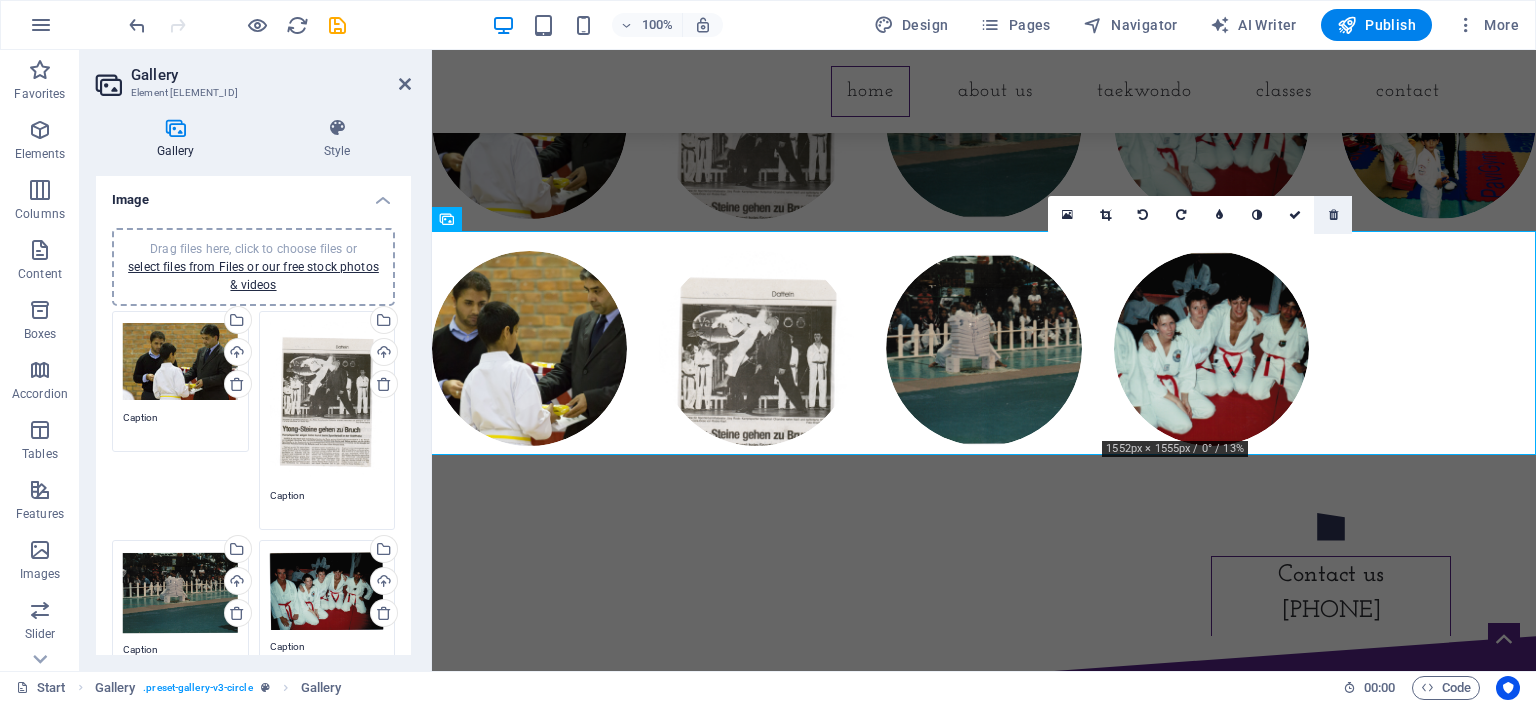 click at bounding box center [1333, 215] 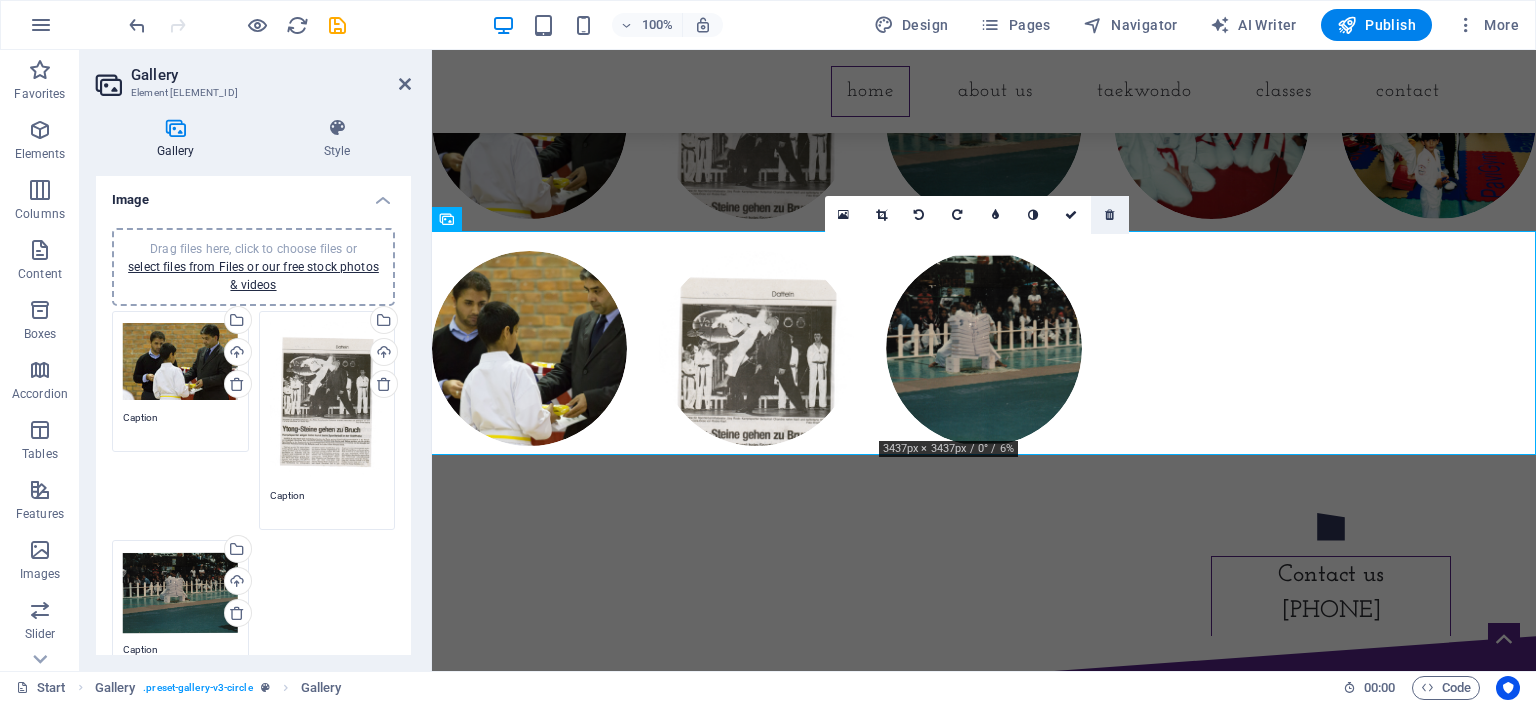 click at bounding box center [1109, 215] 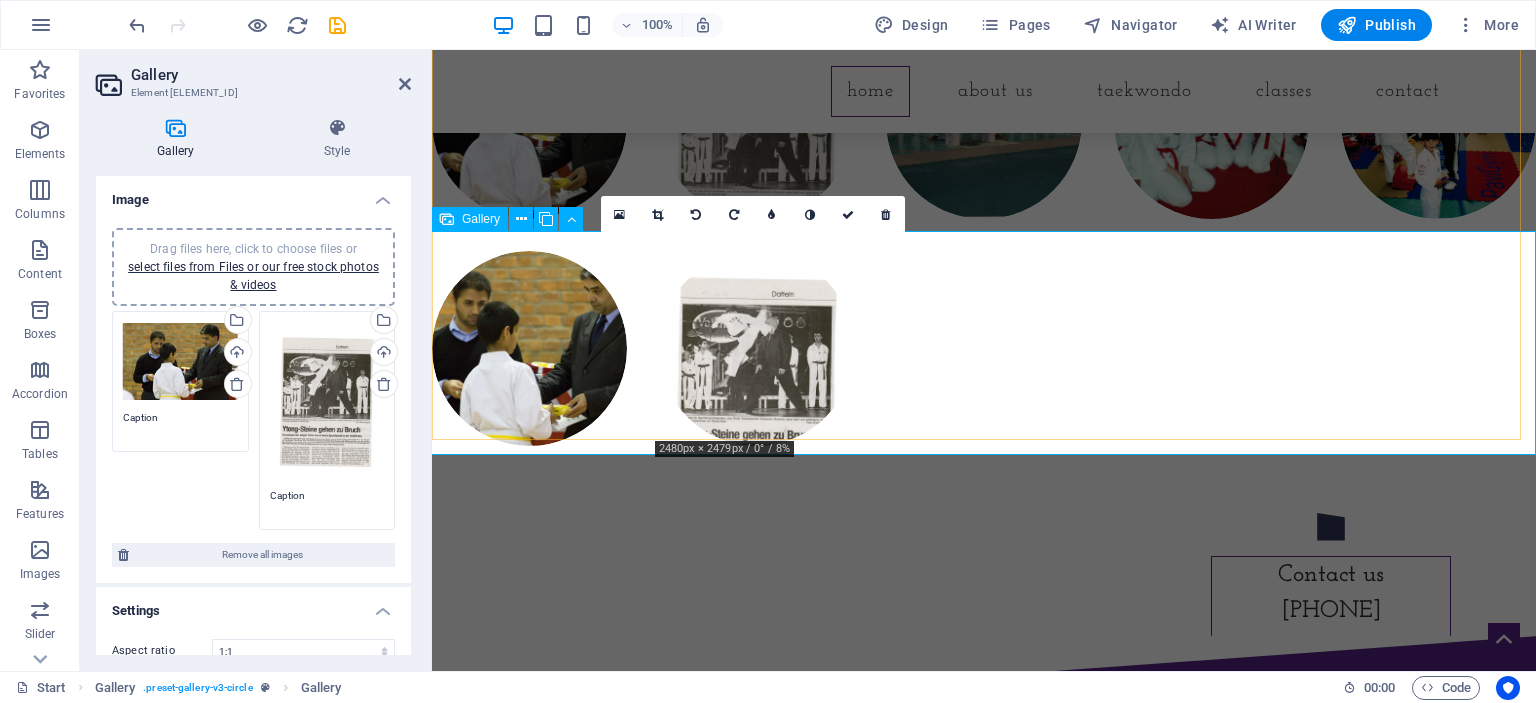 click at bounding box center (756, 348) 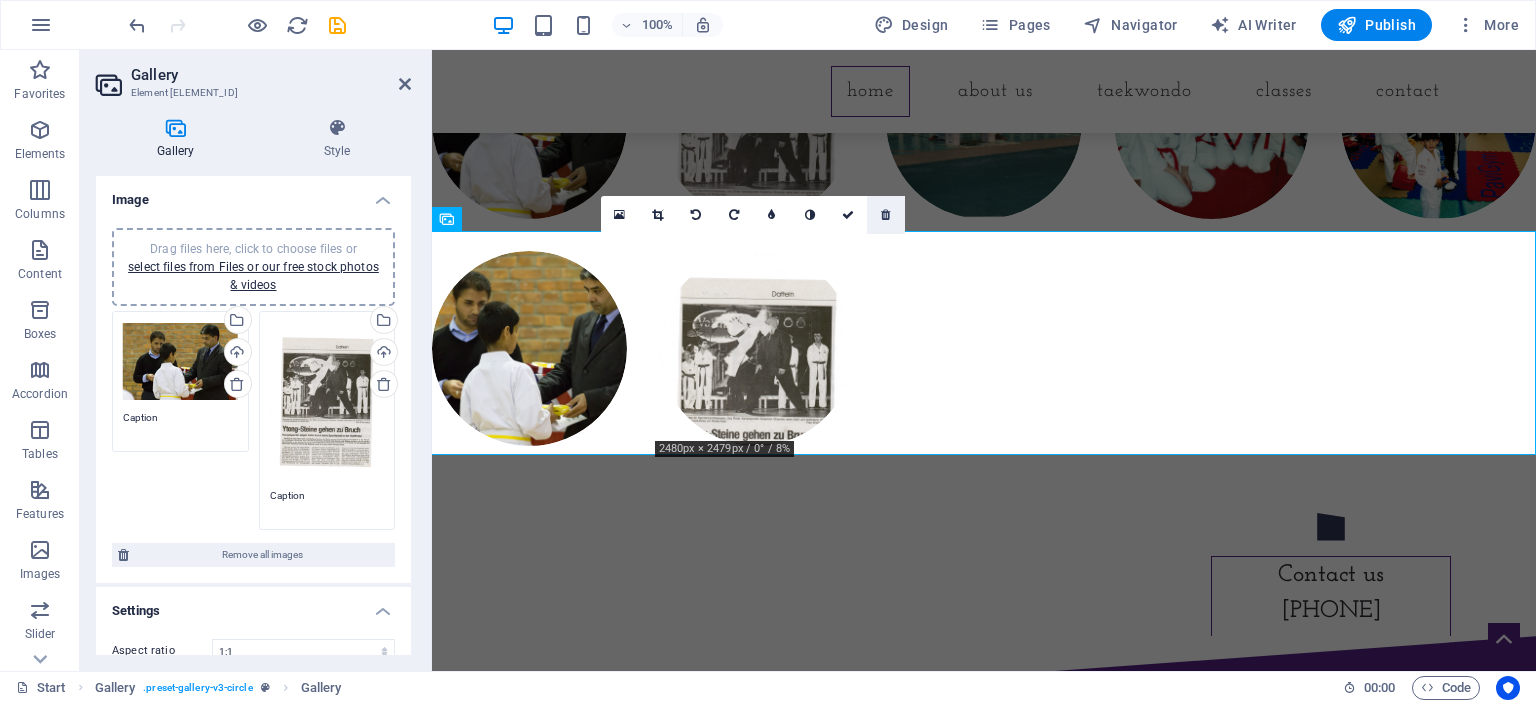 click at bounding box center [885, 215] 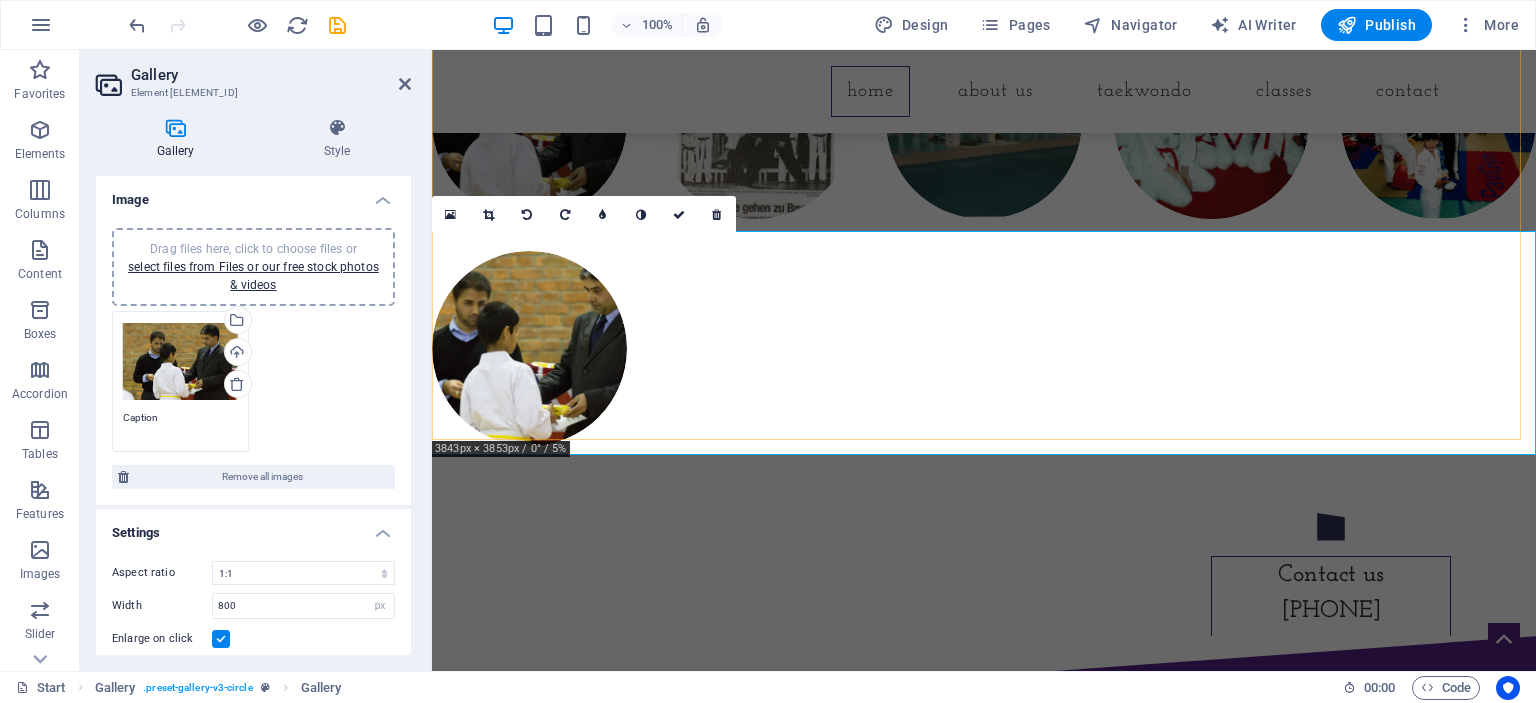 click at bounding box center (529, 348) 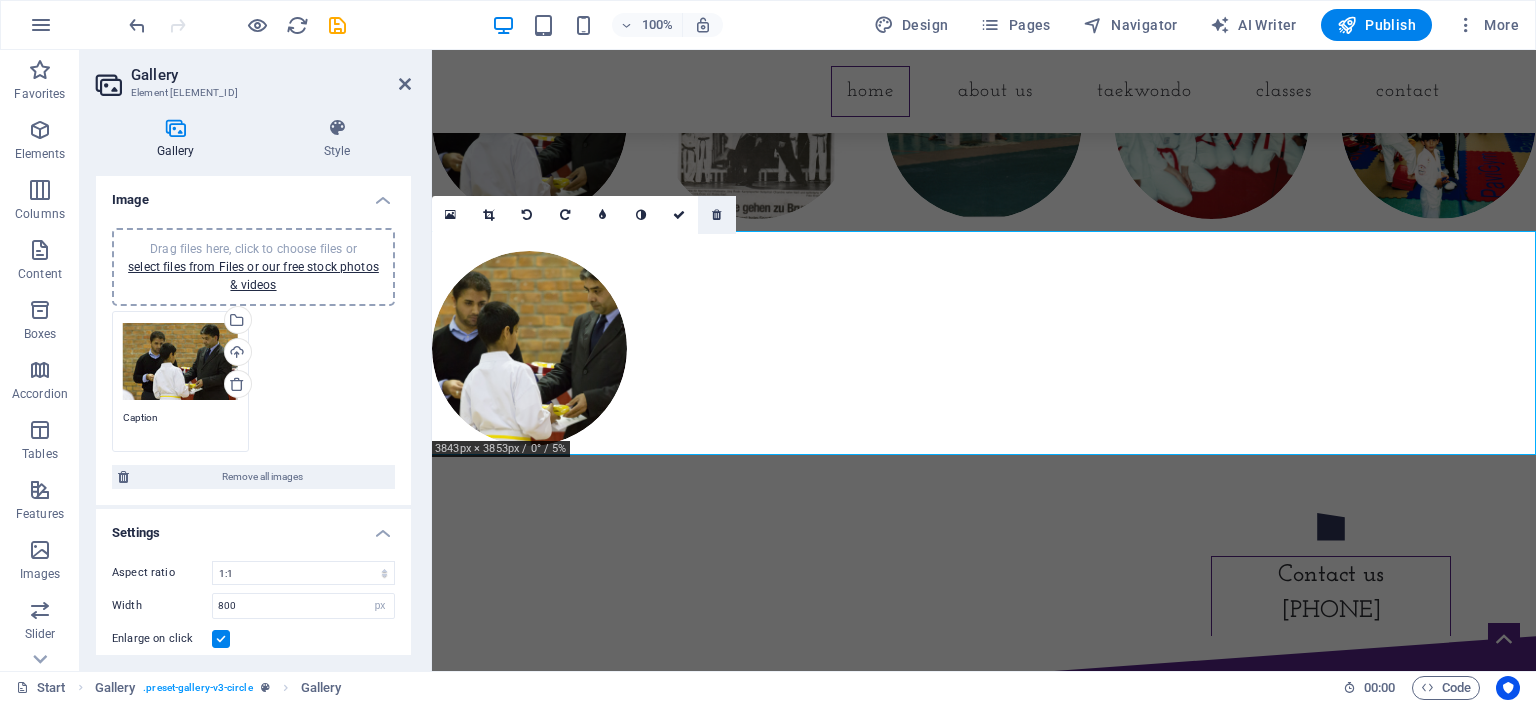 click at bounding box center (716, 215) 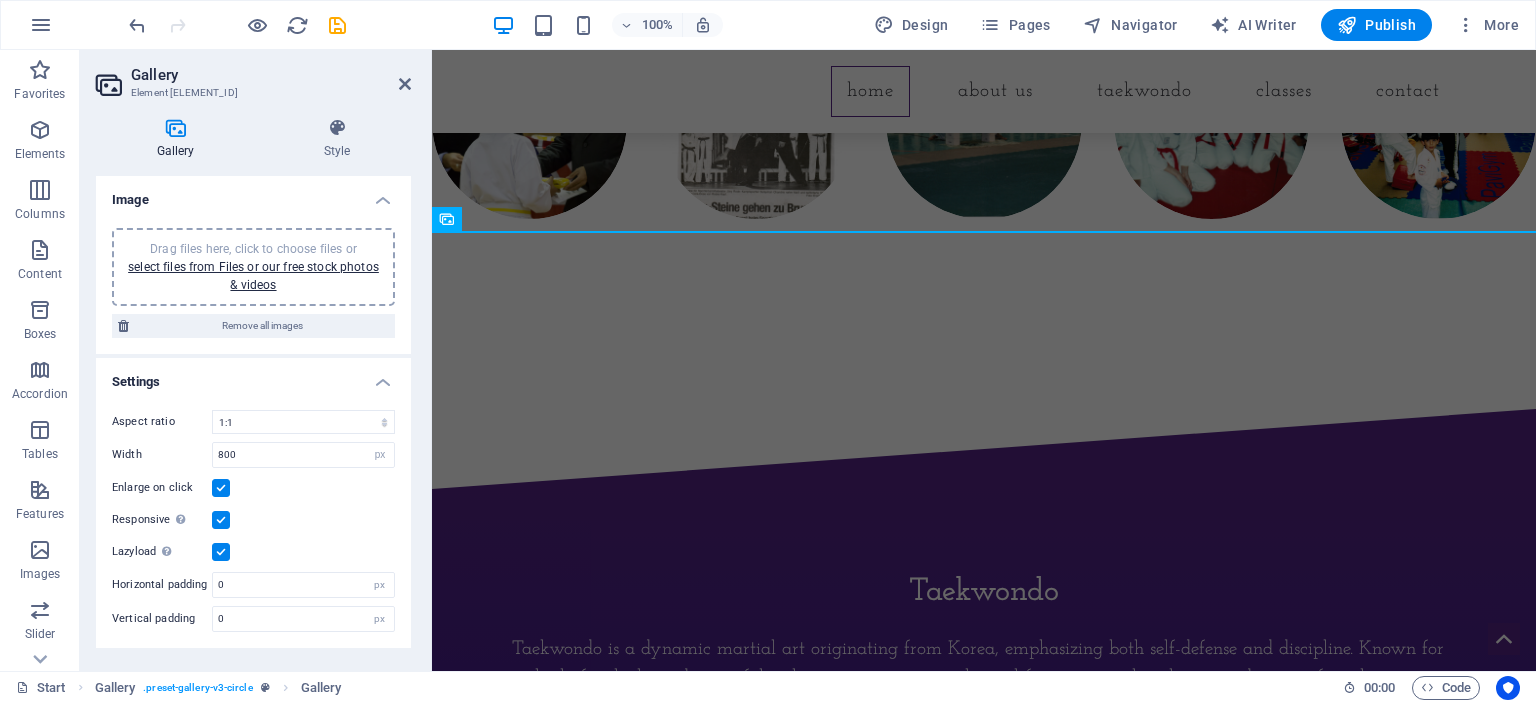 click on "Home About us Taekwondo Classes Contact Contact us   [PHONE]   admin@example.com
Taekwondo Taekwondo is a dynamic martial art originating from Korea, emphasizing both self-defense and discipline. Known for its high, fast kicks and powerful techniques, it promotes physical fitness, mental resilience, and respect for others. Practitioners, or students, progress through various colored belts, showcasing their skills and dedication. Taekwondo not only fosters strength and agility but also enhances focus and confidence, making it an ideal activity for all ages. With its inclusion in international competitions like the Olympics, it continues to grow in popularity worldwide, attracting enthusiasts eager to challenge themselves and learn lifelong values. All classes are suitable for beginners. Why not come along to any of our classes? You don't need to be fit or have Any experience, just come along and give it a try for free! [LAST_NAME] [RANK] Taekwondo WTF/KUKKIWON STYLE Classes Monday [POSTAL_CODE]" at bounding box center [984, 2988] 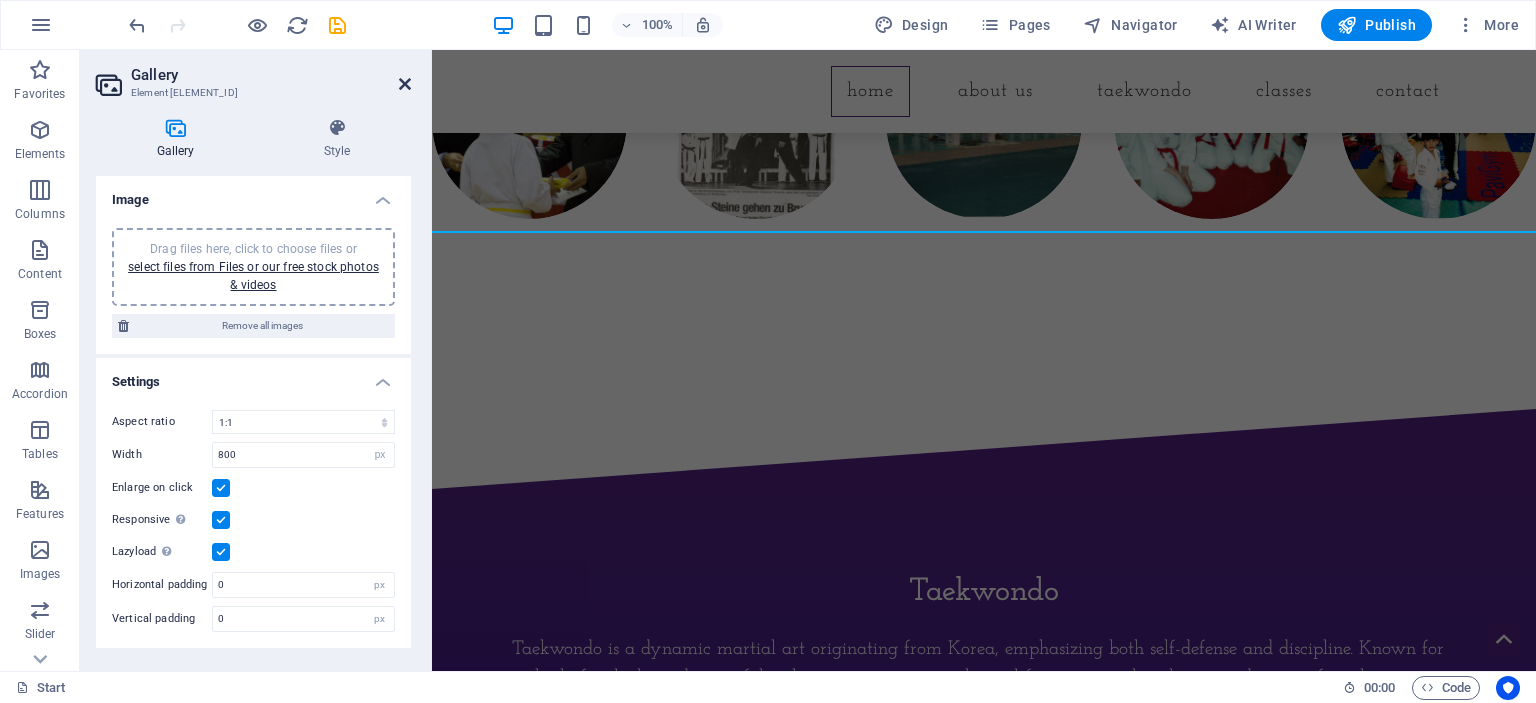 click at bounding box center (405, 84) 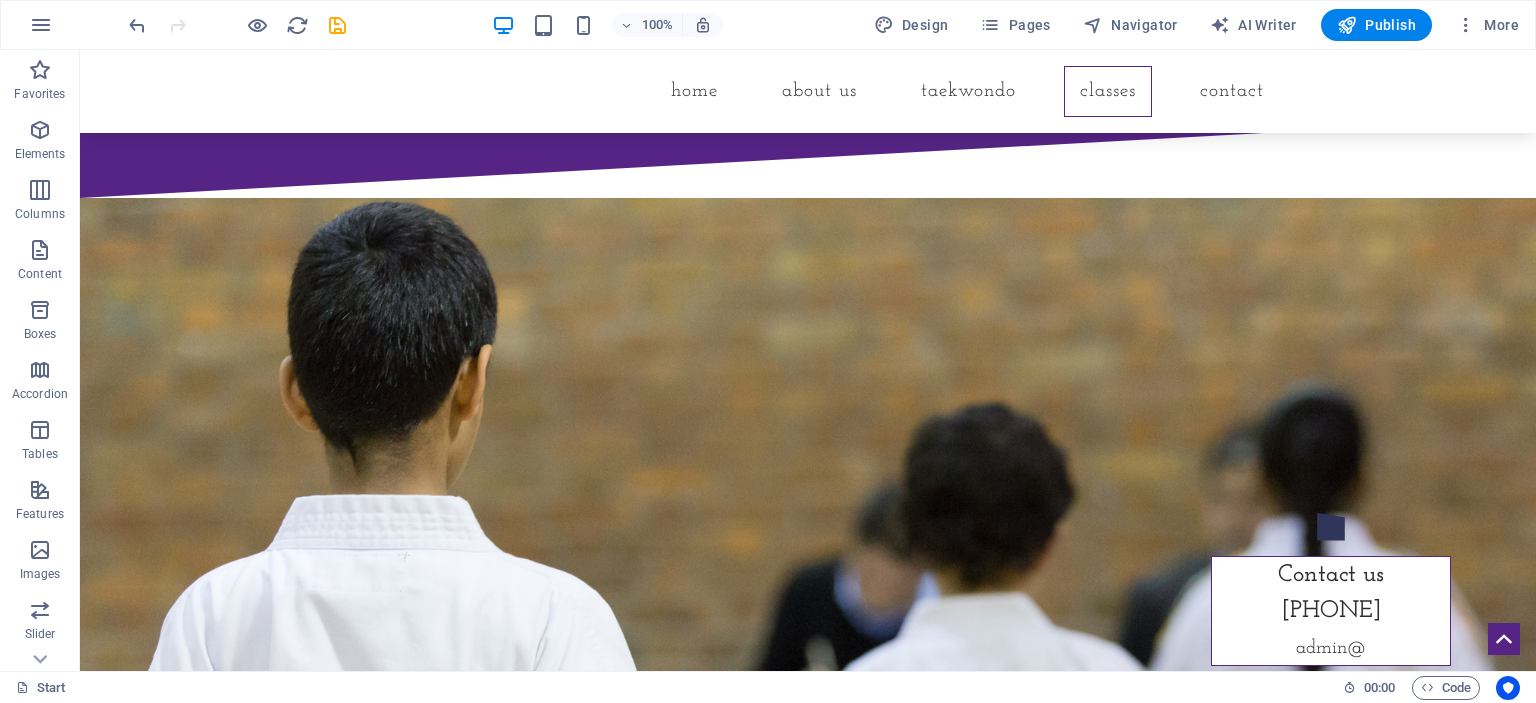 scroll, scrollTop: 3074, scrollLeft: 0, axis: vertical 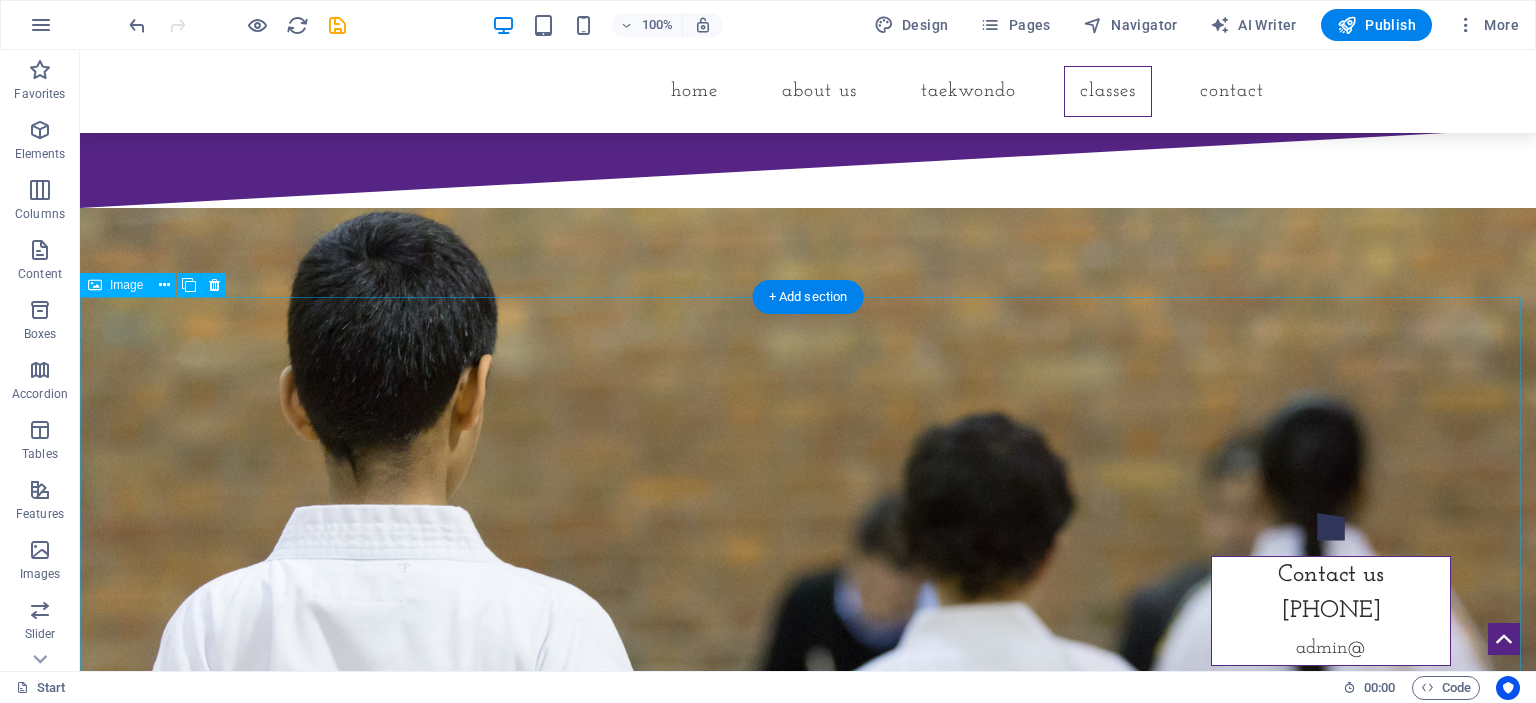 click on "." at bounding box center [808, 707] 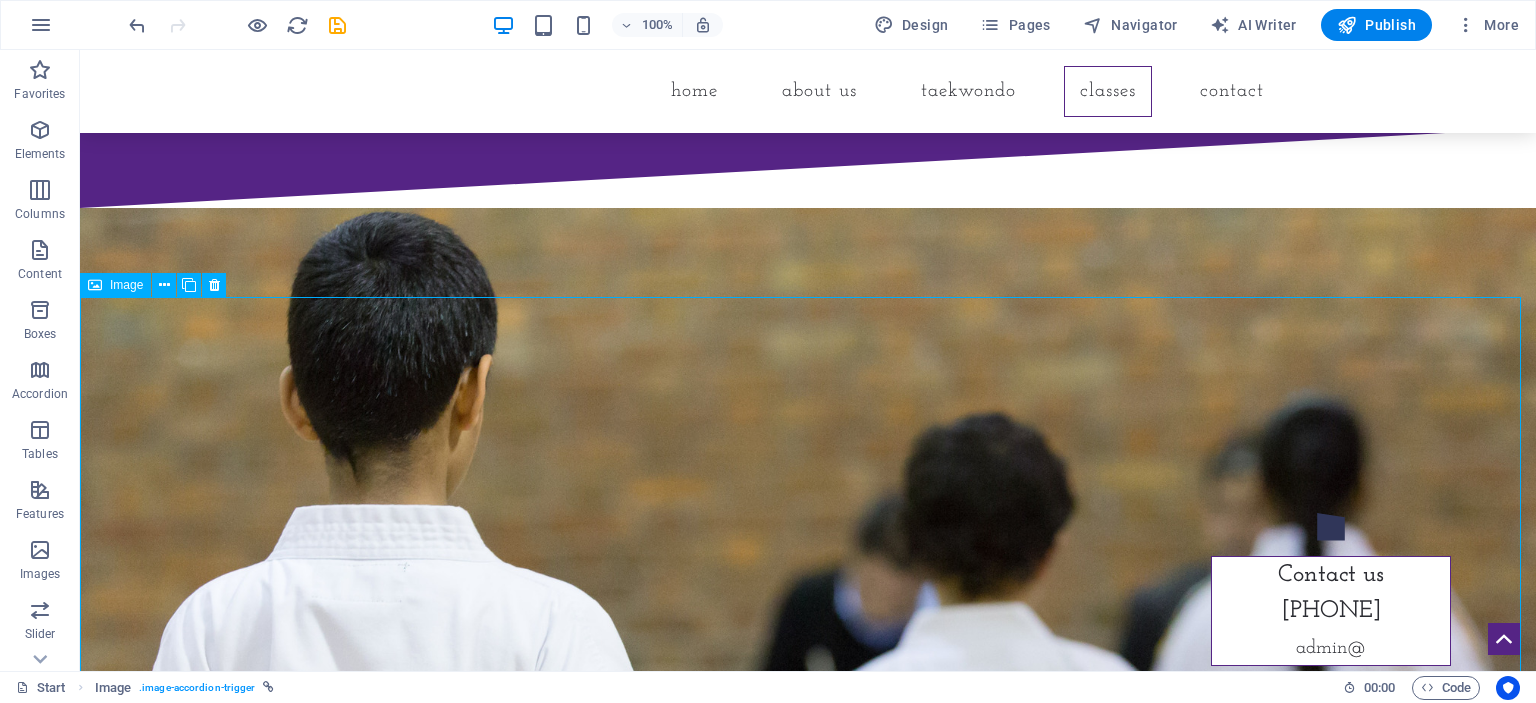 click on "Image" at bounding box center [126, 285] 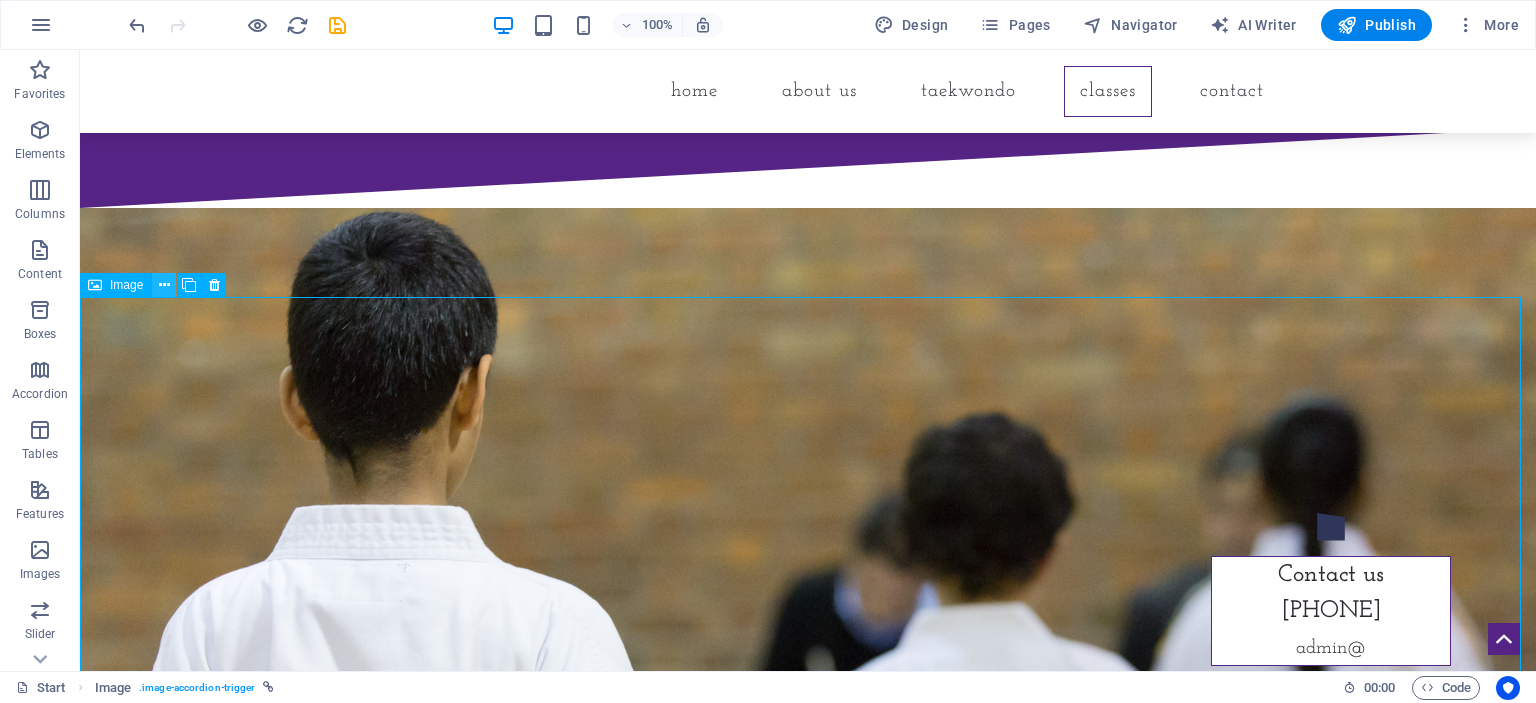 click at bounding box center [164, 285] 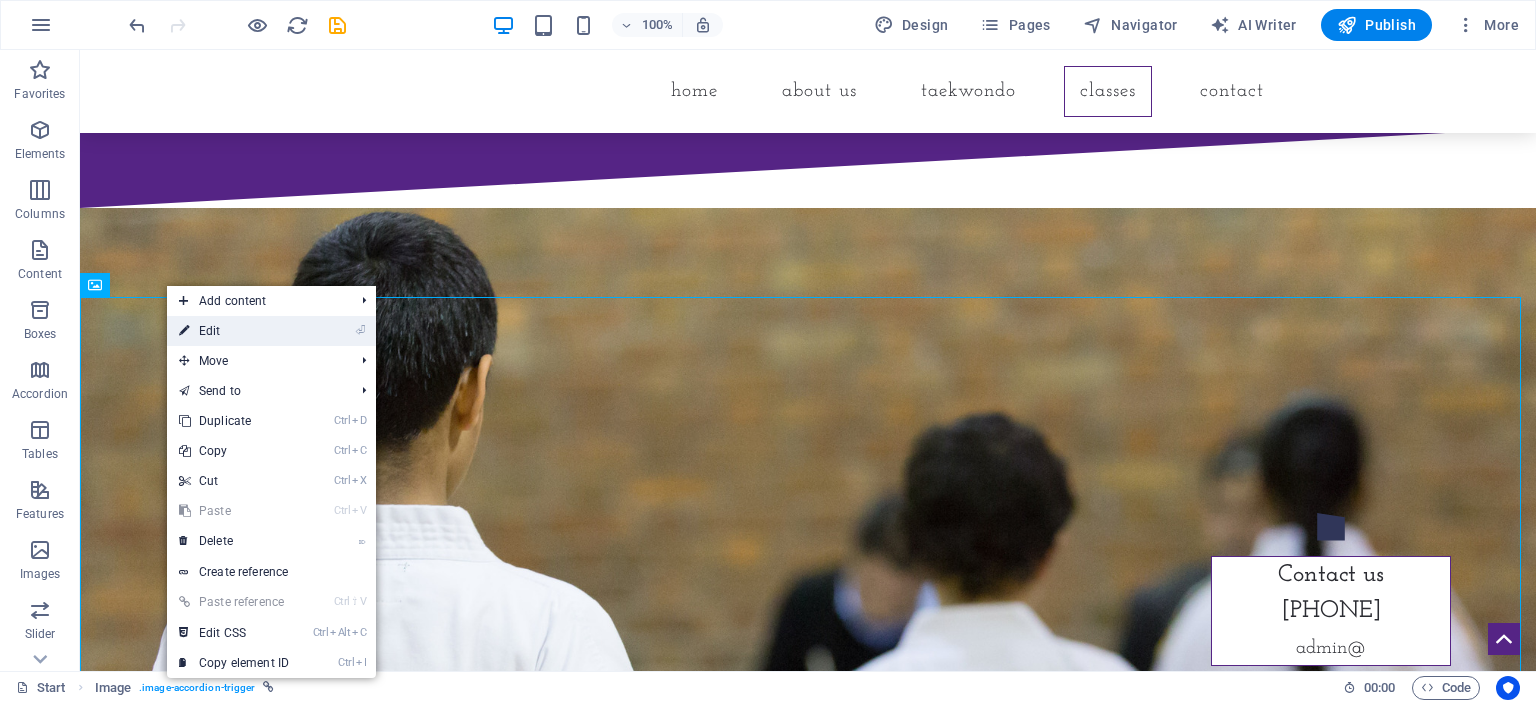 click on "⏎  Edit" at bounding box center (234, 331) 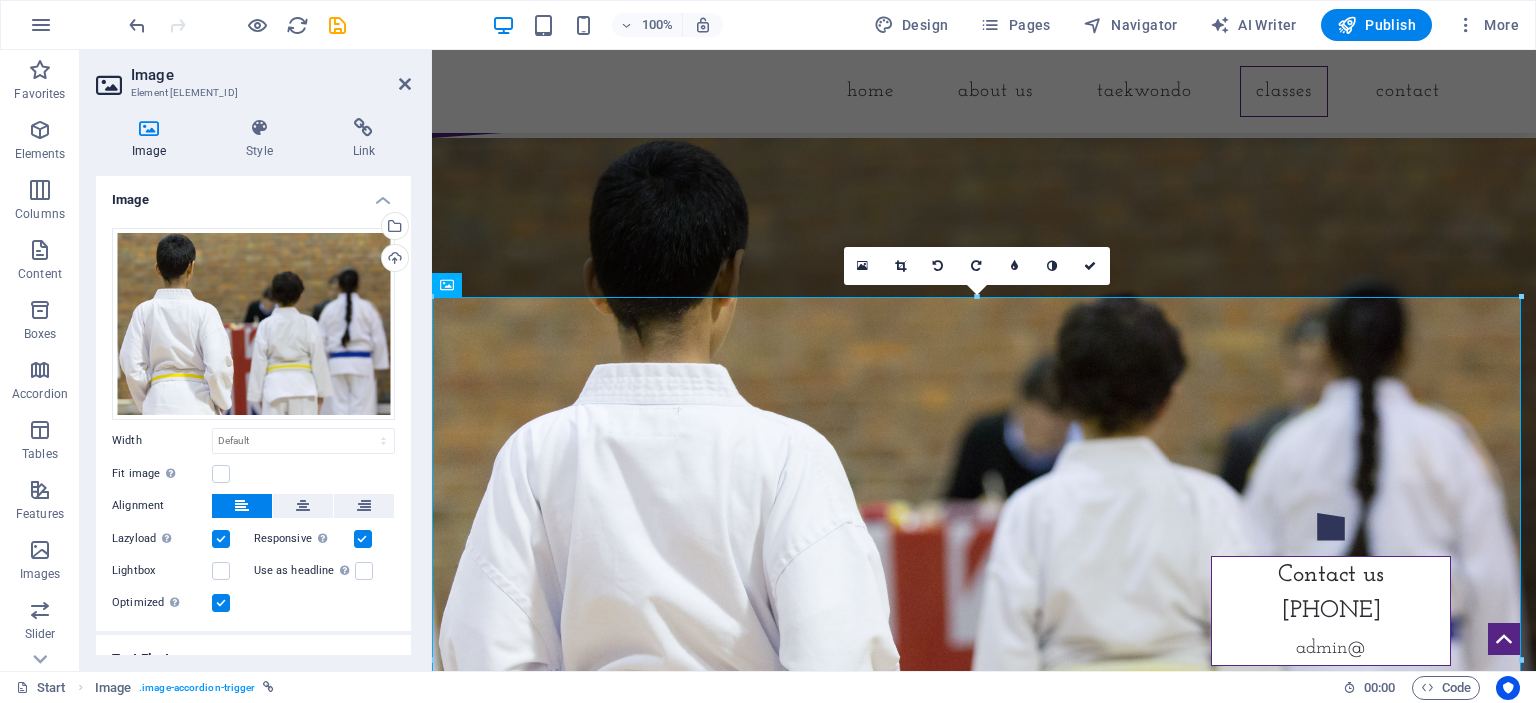 scroll, scrollTop: 3004, scrollLeft: 0, axis: vertical 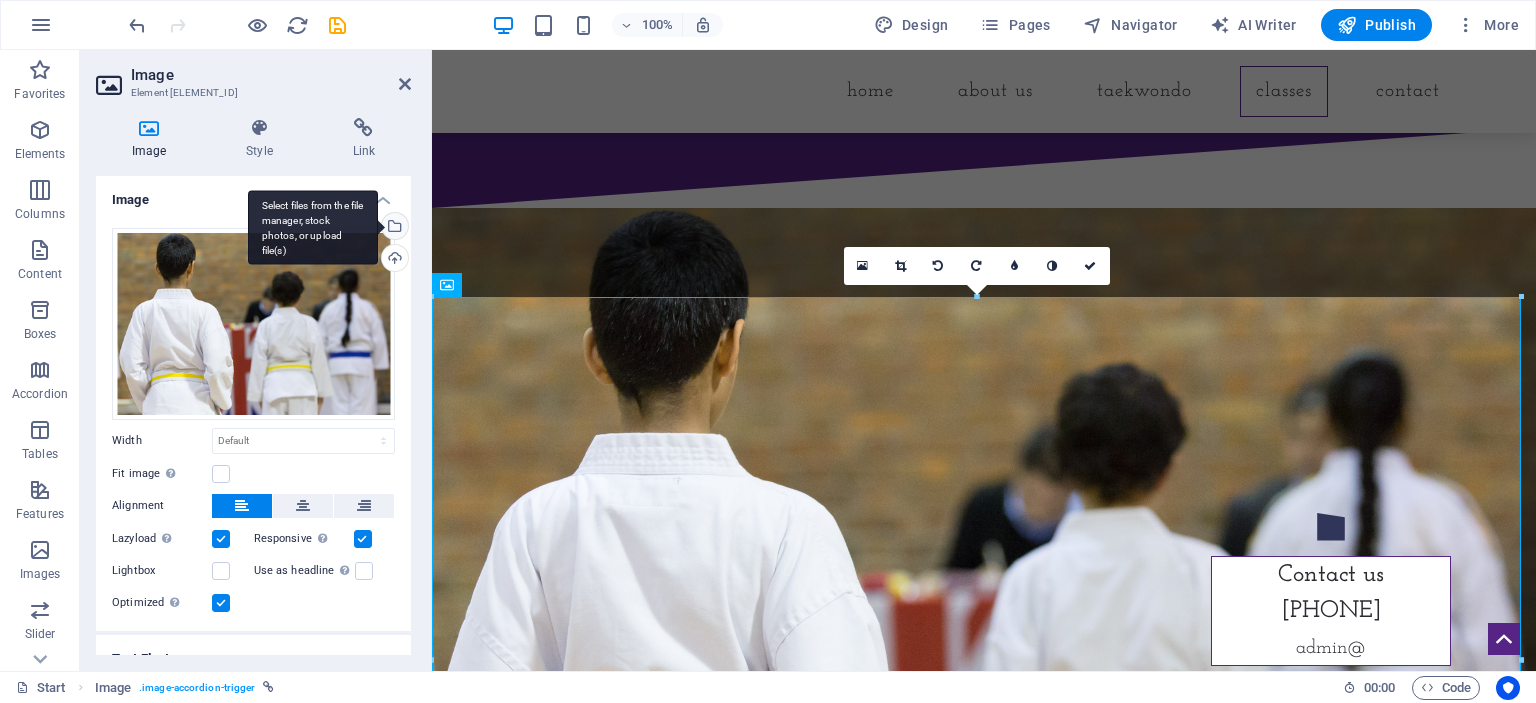 click on "Select files from the file manager, stock photos, or upload file(s)" at bounding box center (393, 228) 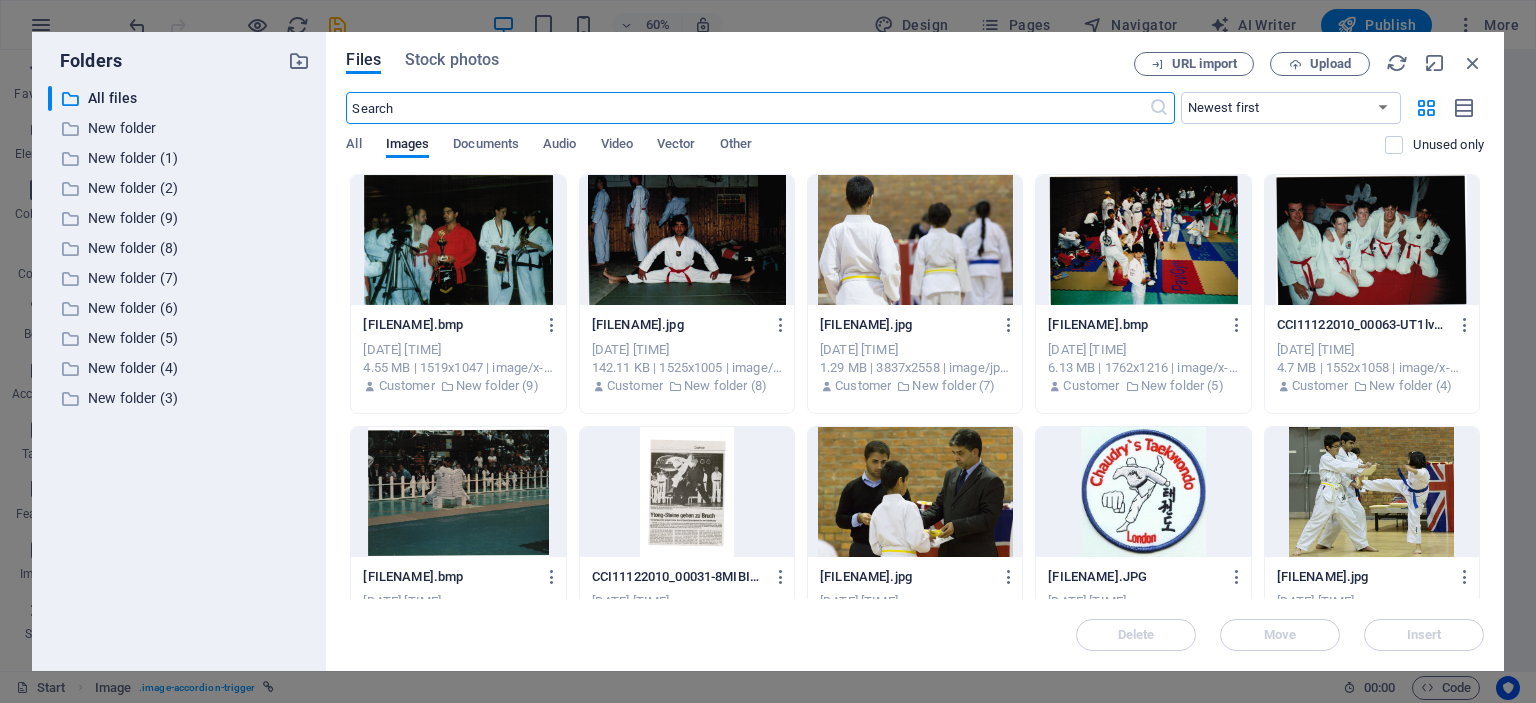 scroll, scrollTop: 3400, scrollLeft: 0, axis: vertical 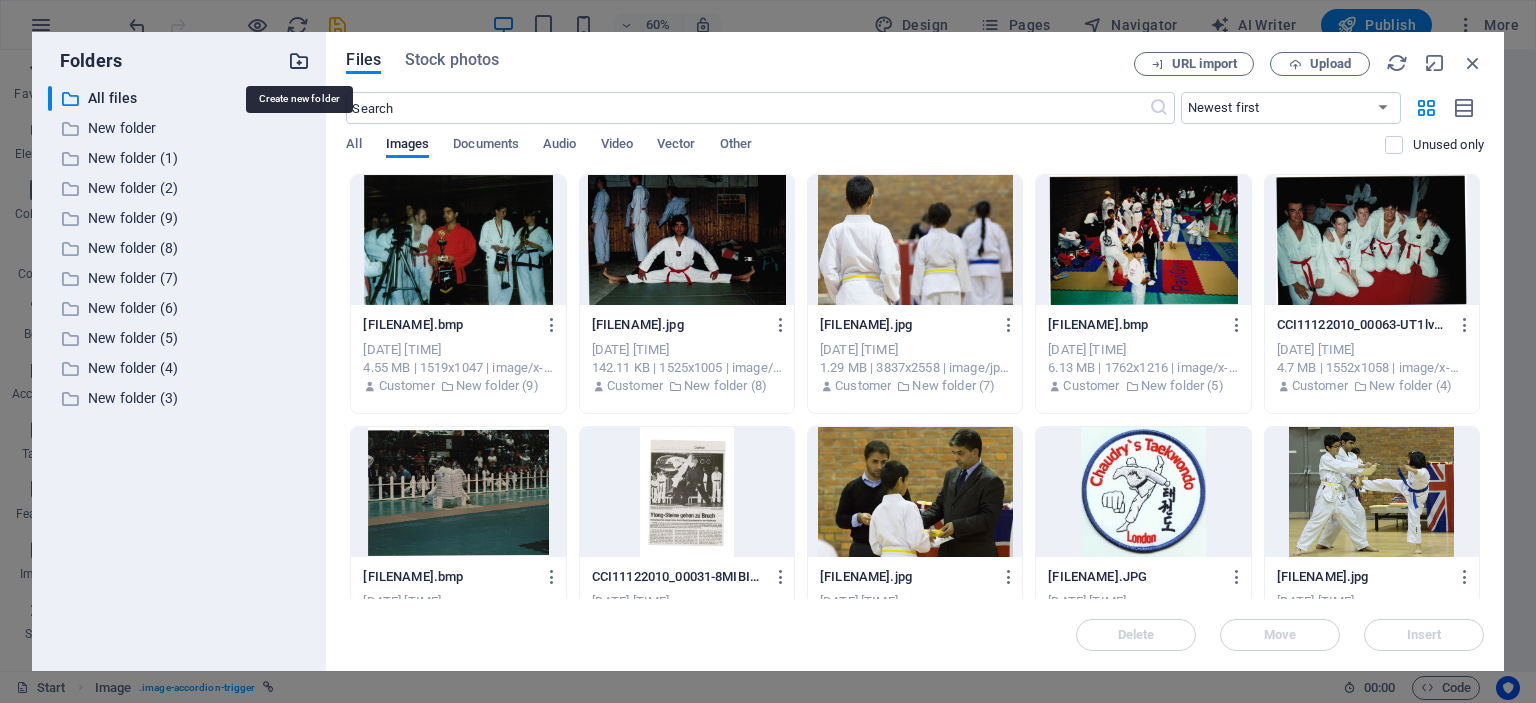 click at bounding box center (299, 61) 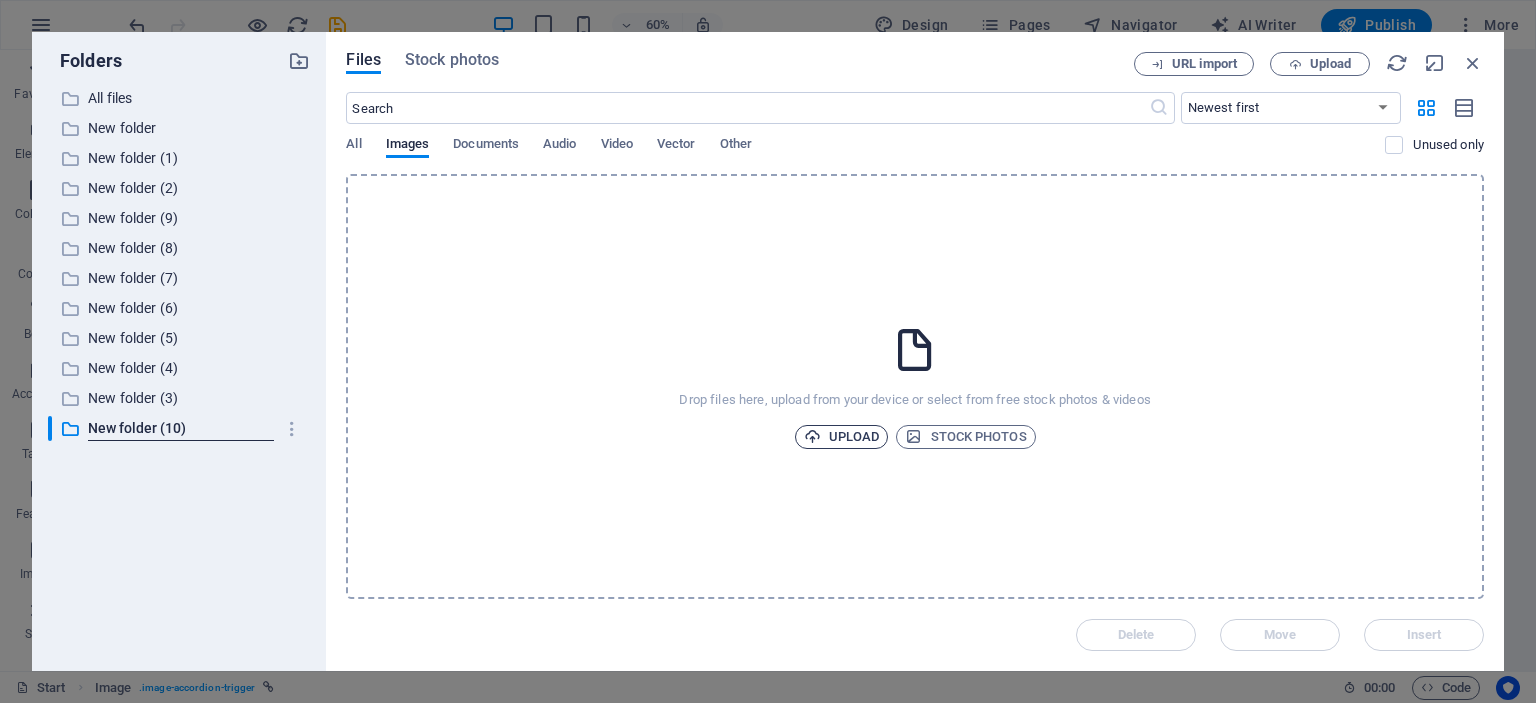 click on "Upload" at bounding box center [842, 437] 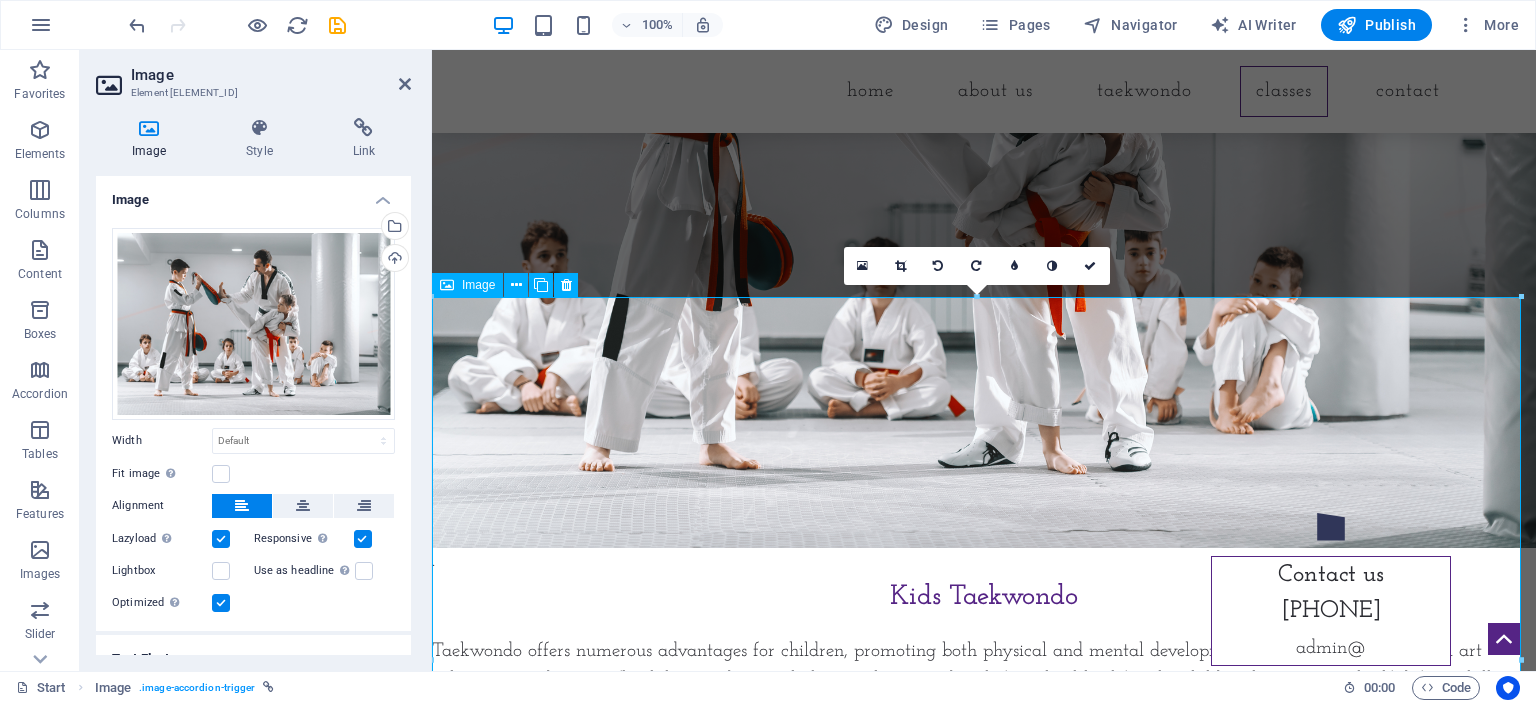 scroll, scrollTop: 3004, scrollLeft: 0, axis: vertical 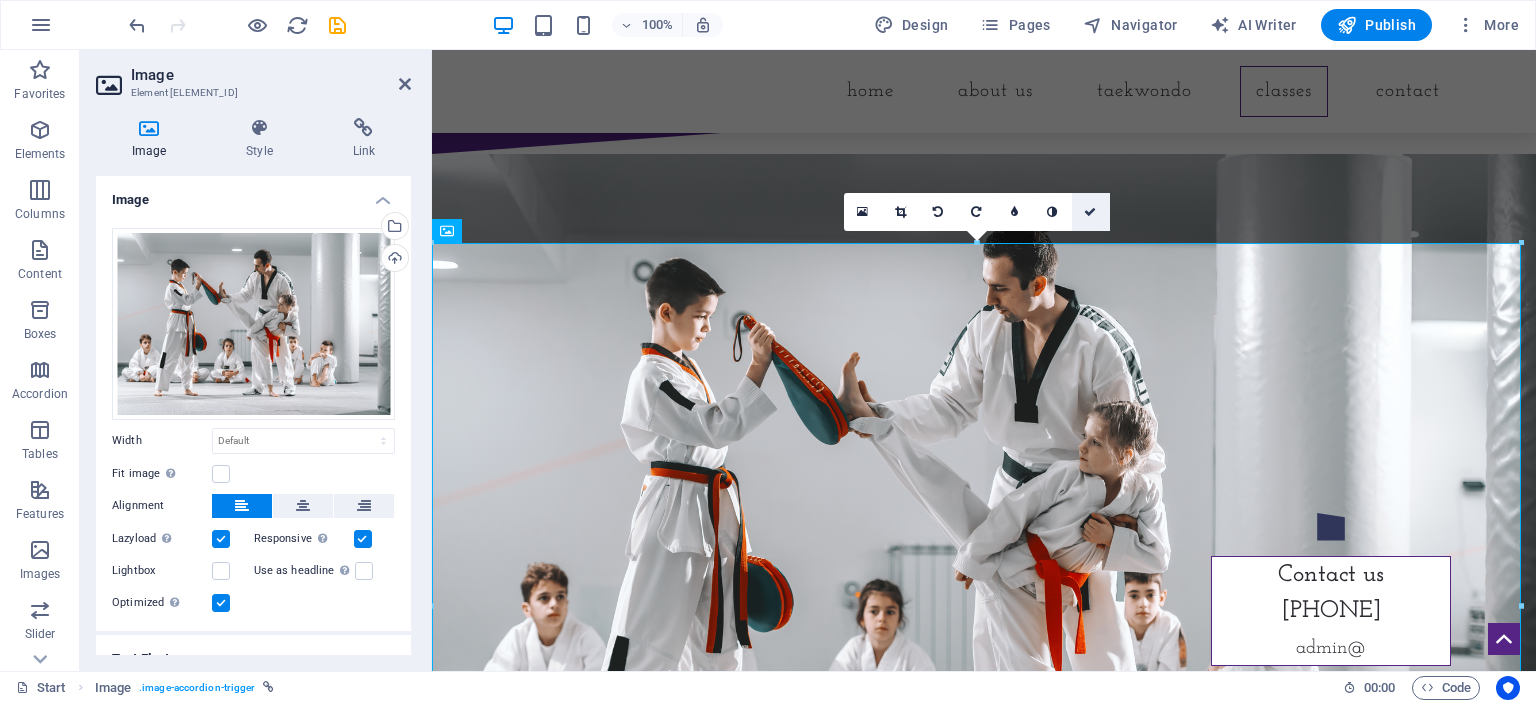 click at bounding box center (1090, 212) 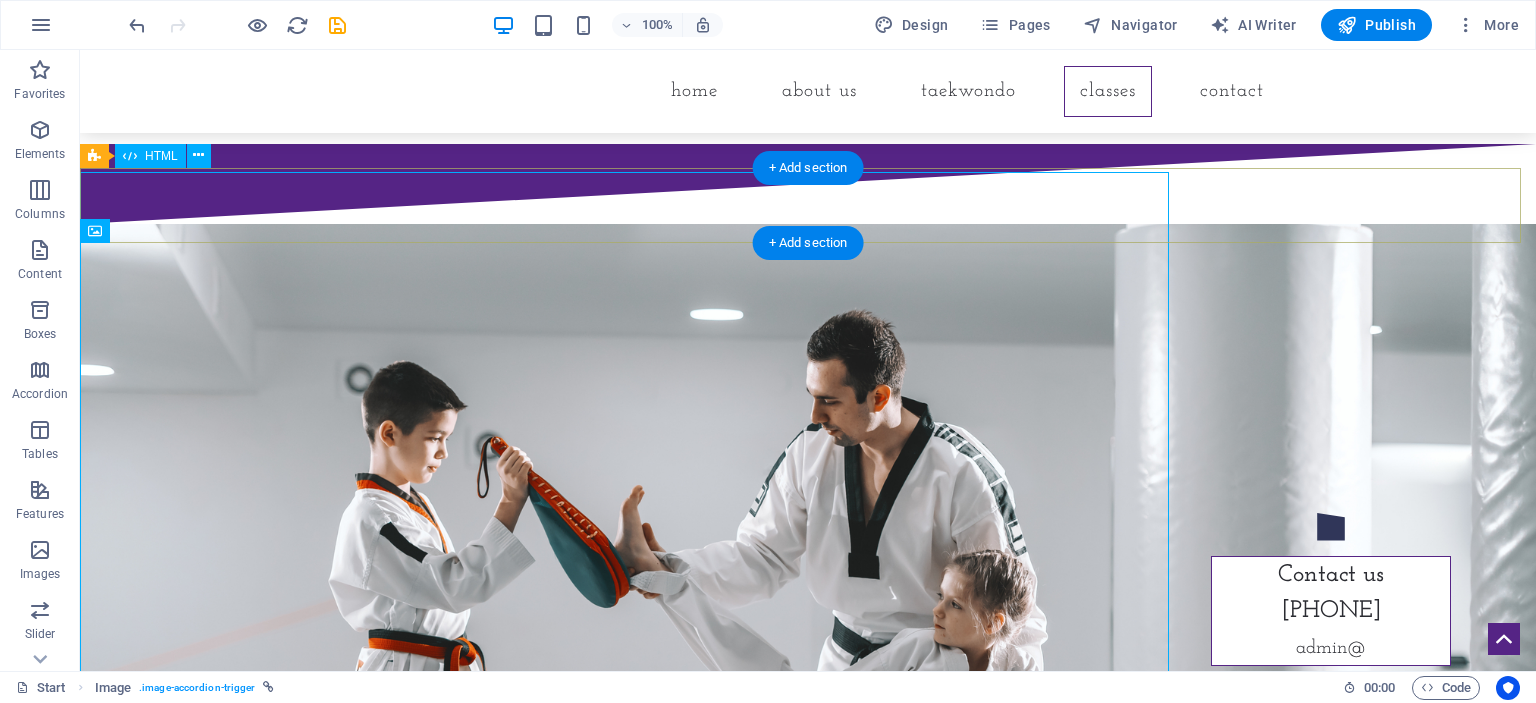 scroll, scrollTop: 3128, scrollLeft: 0, axis: vertical 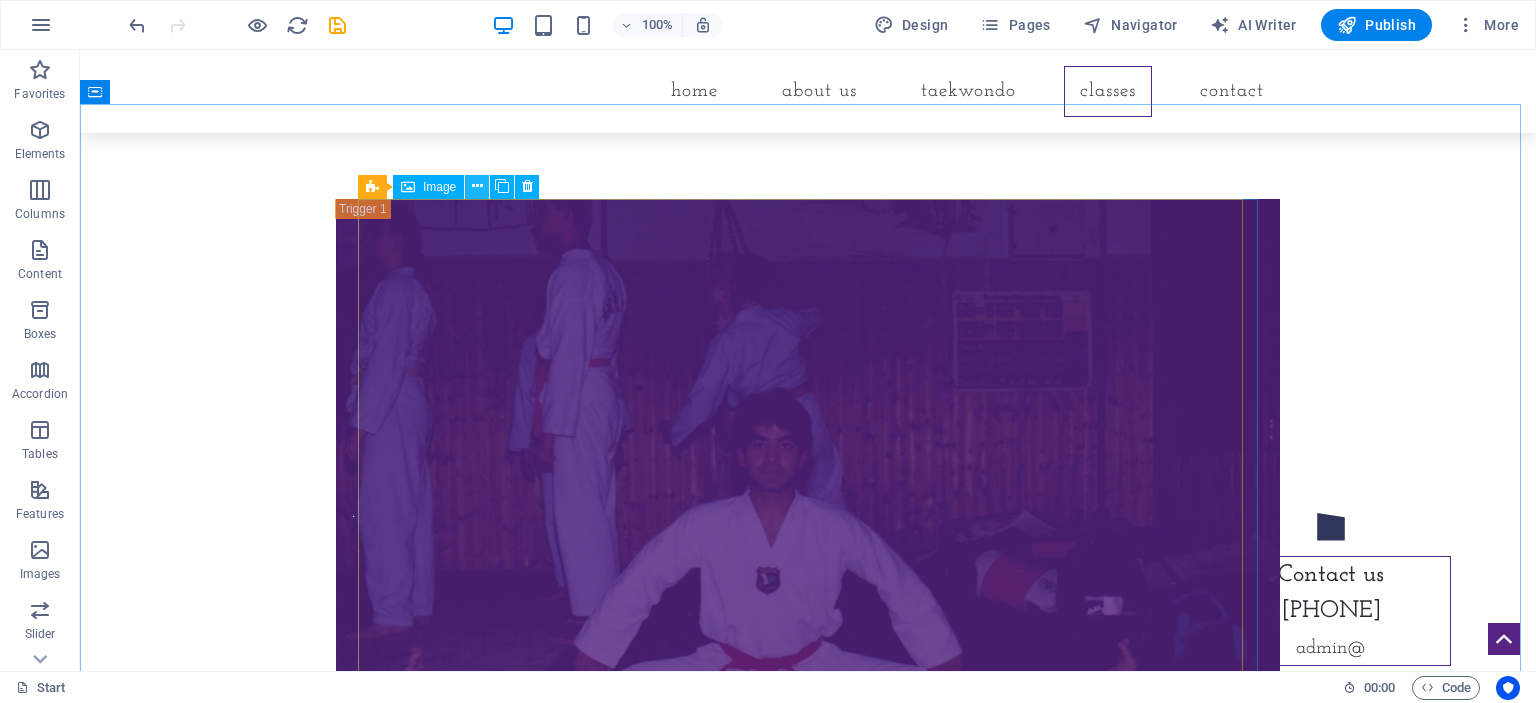 click at bounding box center [477, 186] 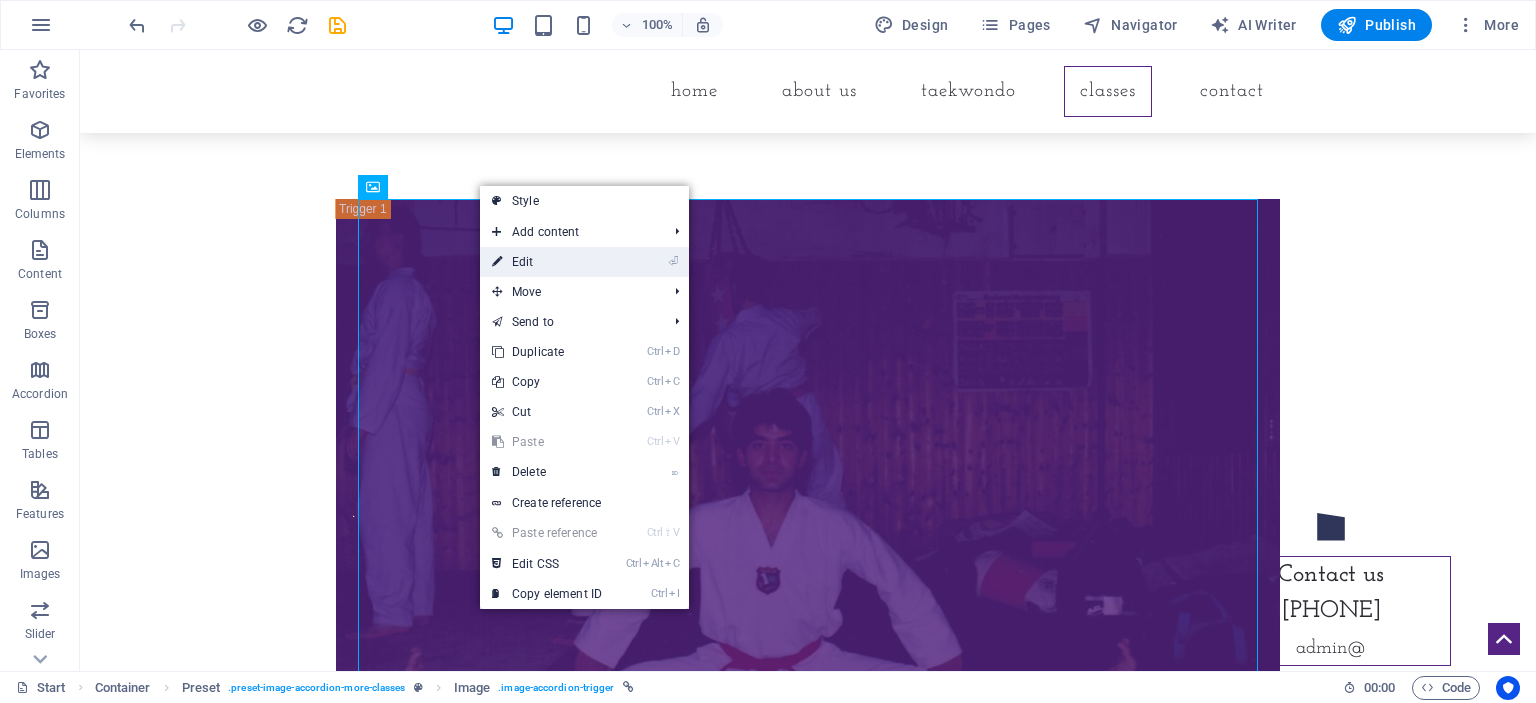 click on "⏎  Edit" at bounding box center (547, 262) 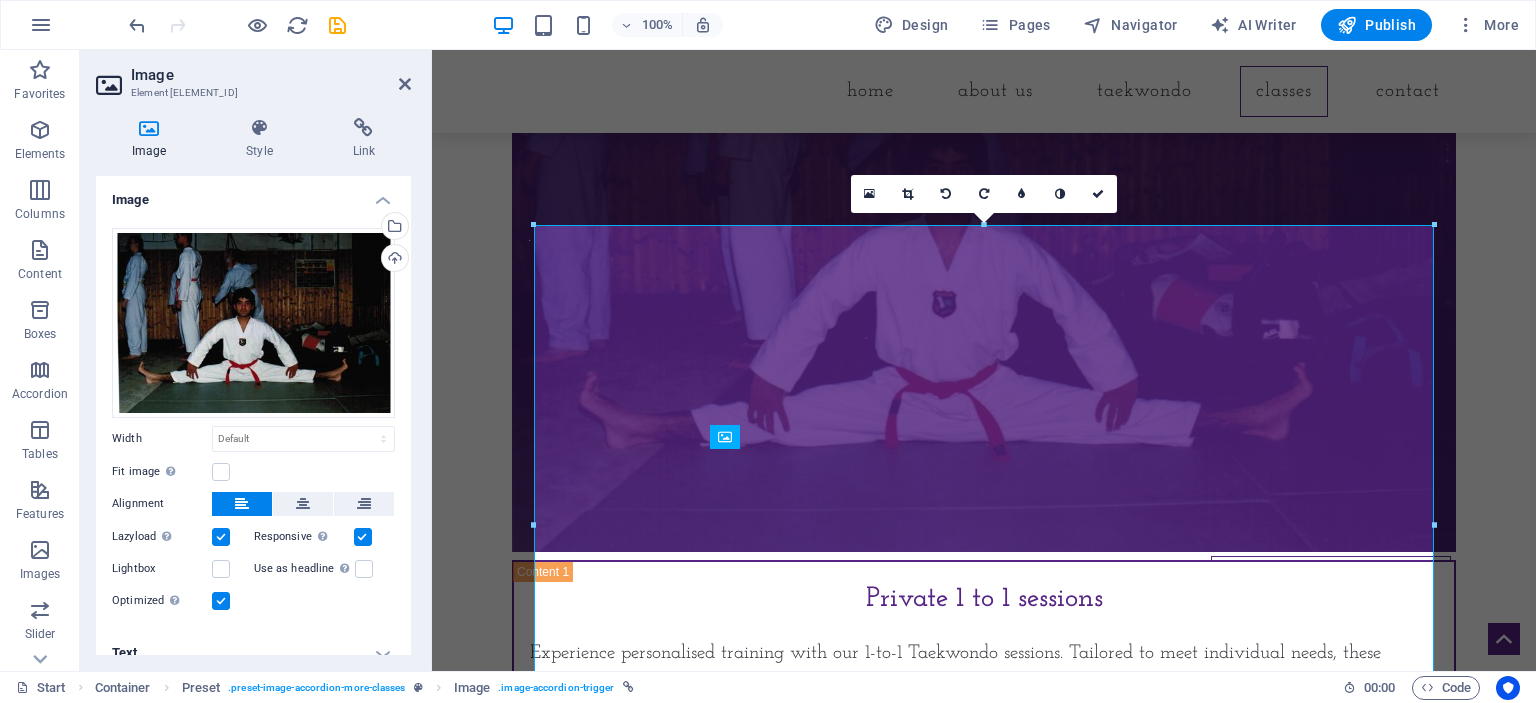 scroll, scrollTop: 4283, scrollLeft: 0, axis: vertical 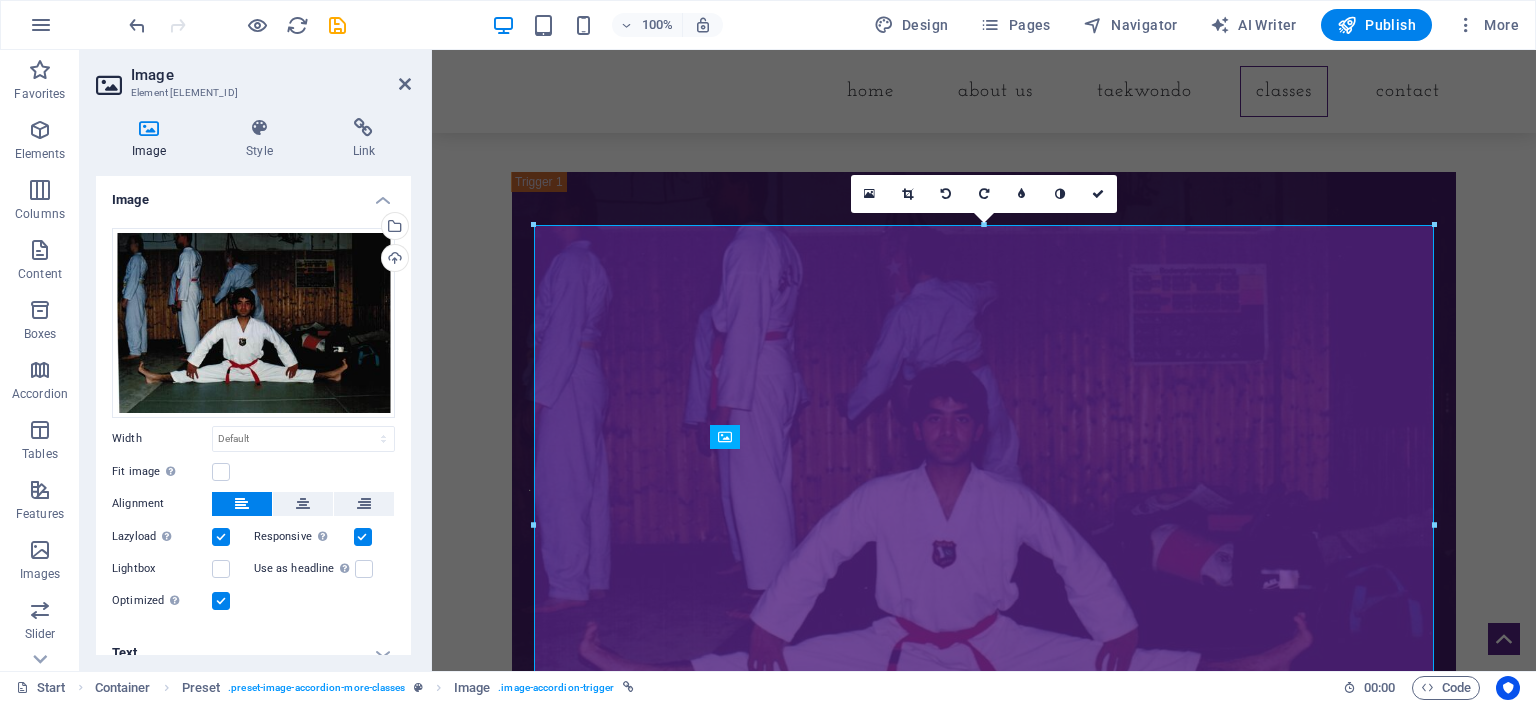 click at bounding box center (149, 128) 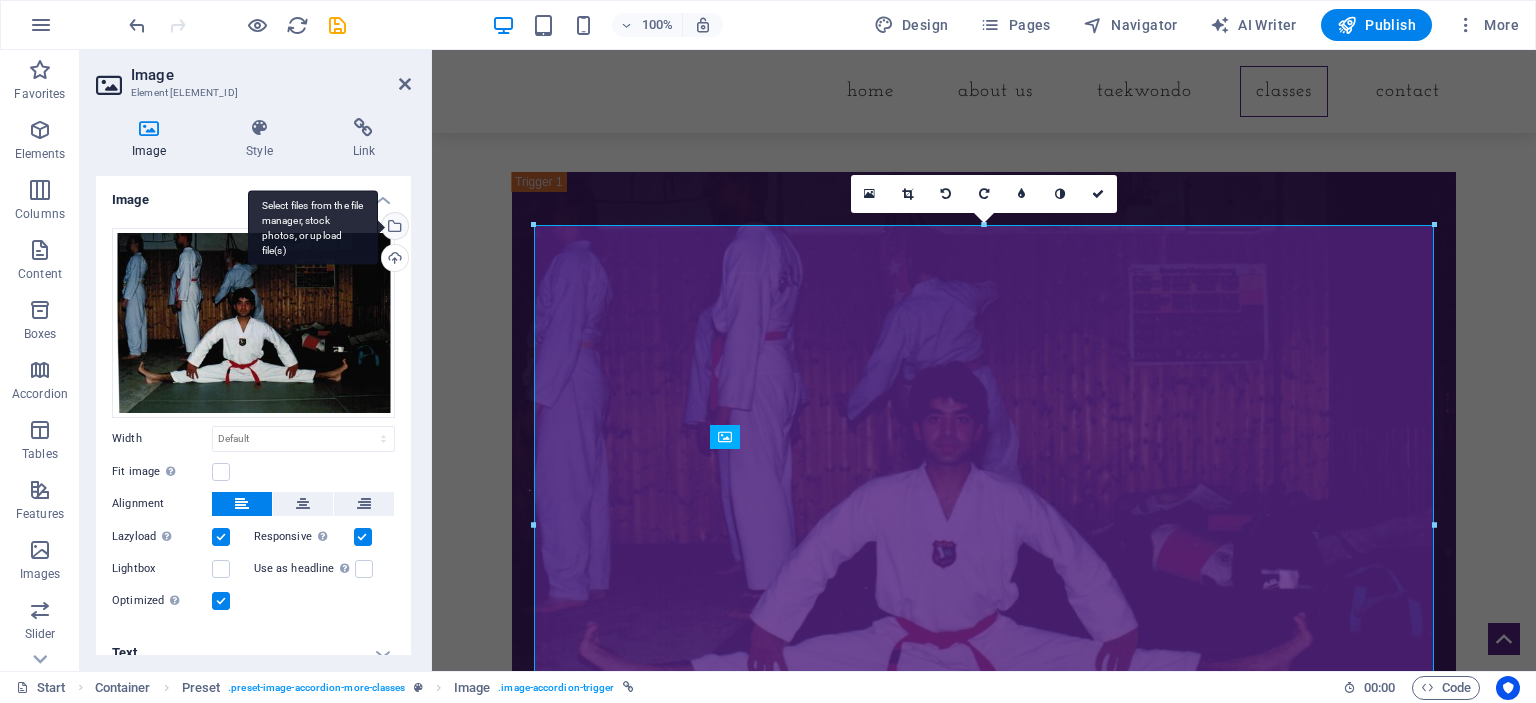 click on "Select files from the file manager, stock photos, or upload file(s)" at bounding box center (393, 228) 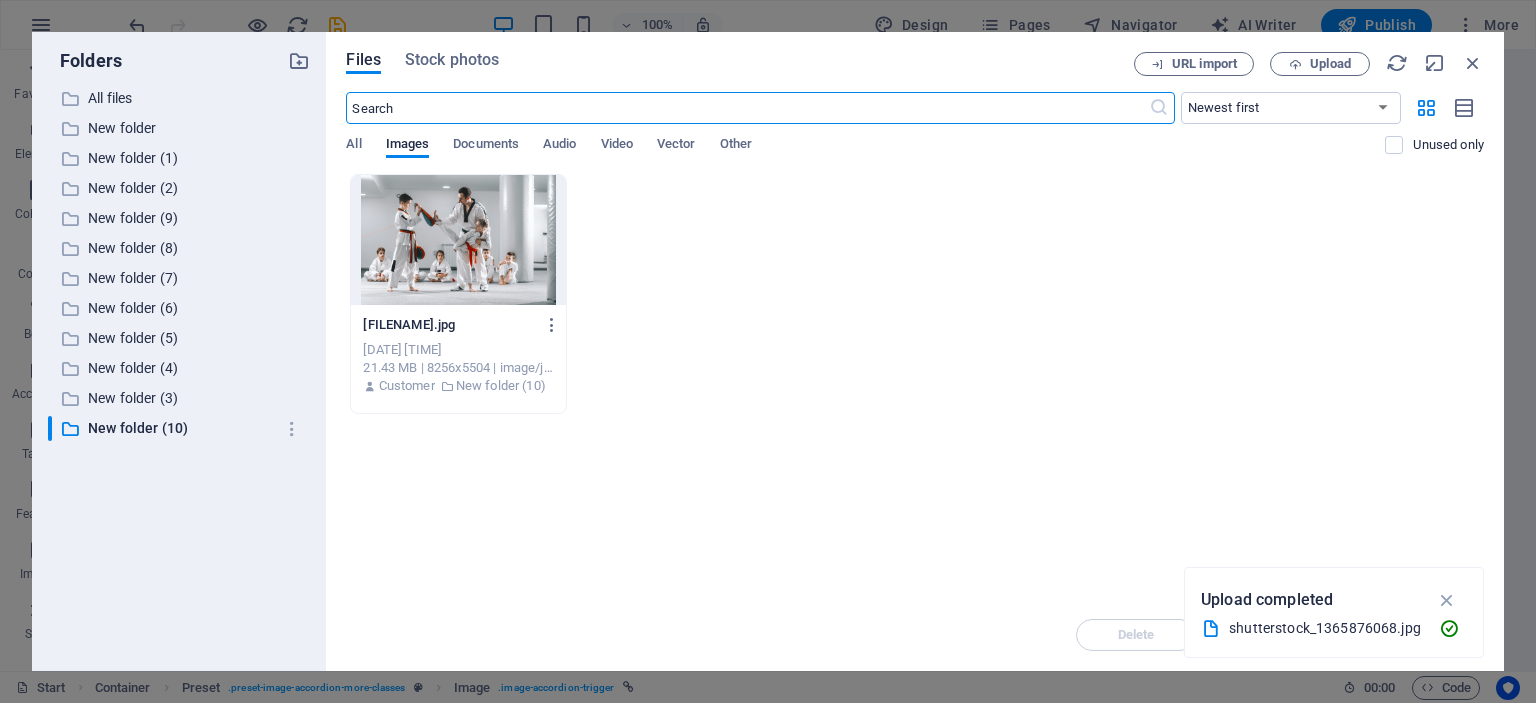scroll, scrollTop: 4626, scrollLeft: 0, axis: vertical 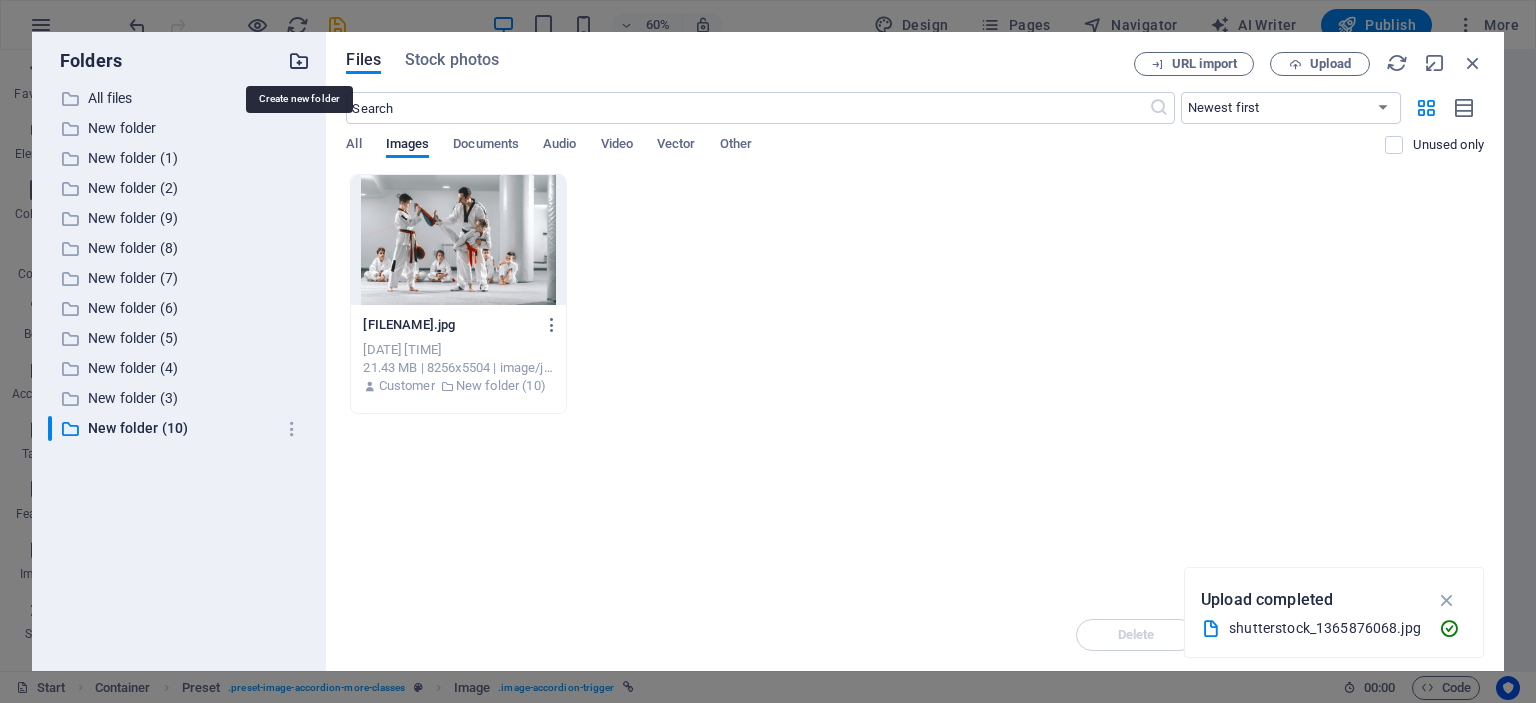 click at bounding box center (299, 61) 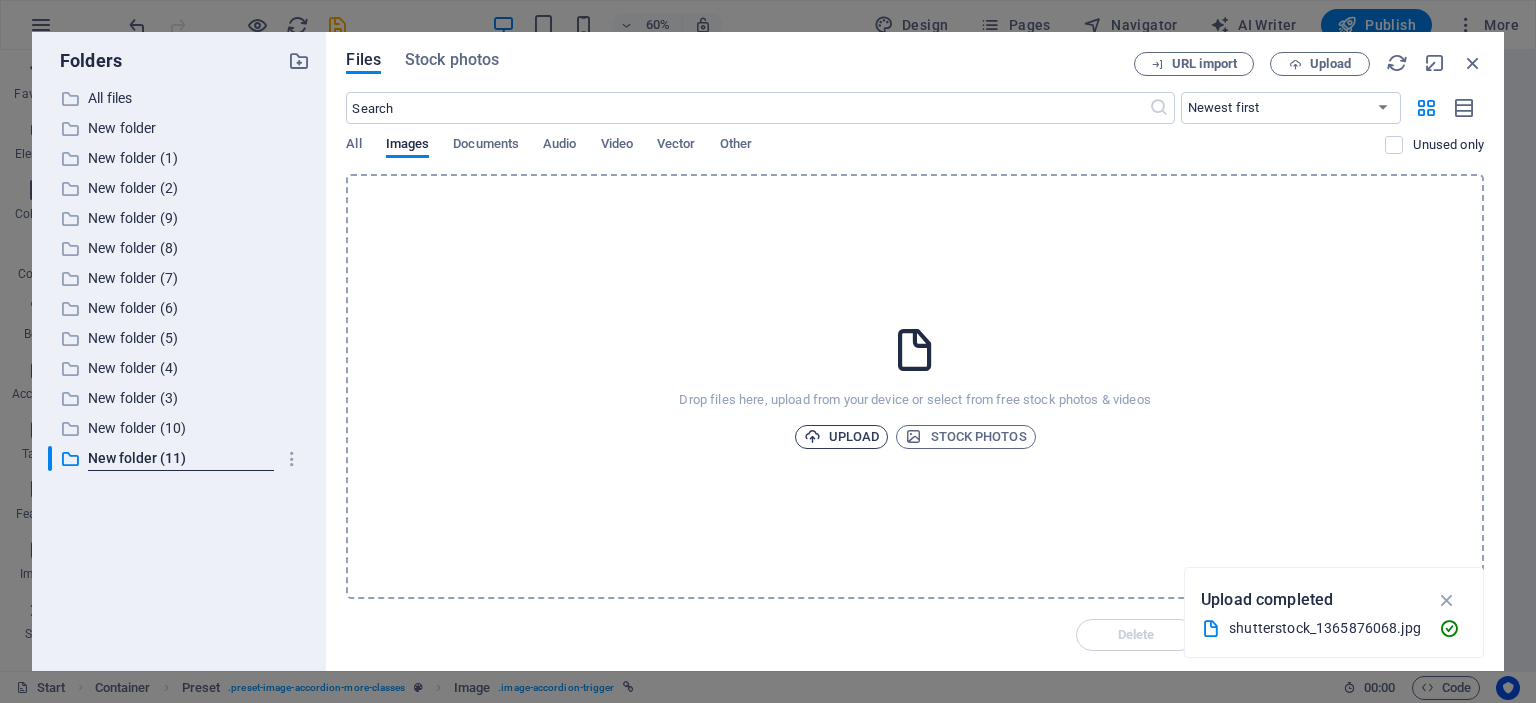 click on "Upload" at bounding box center (842, 437) 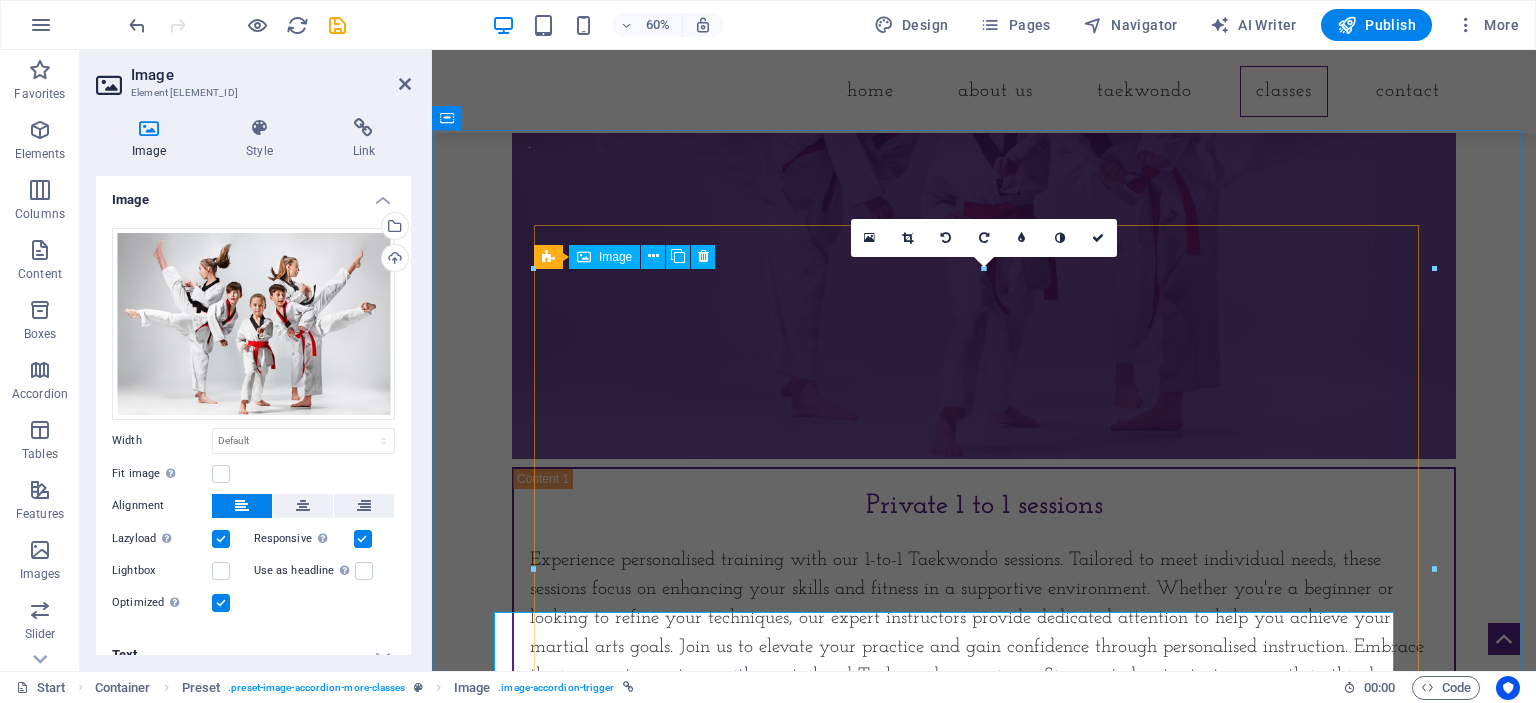 scroll, scrollTop: 4283, scrollLeft: 0, axis: vertical 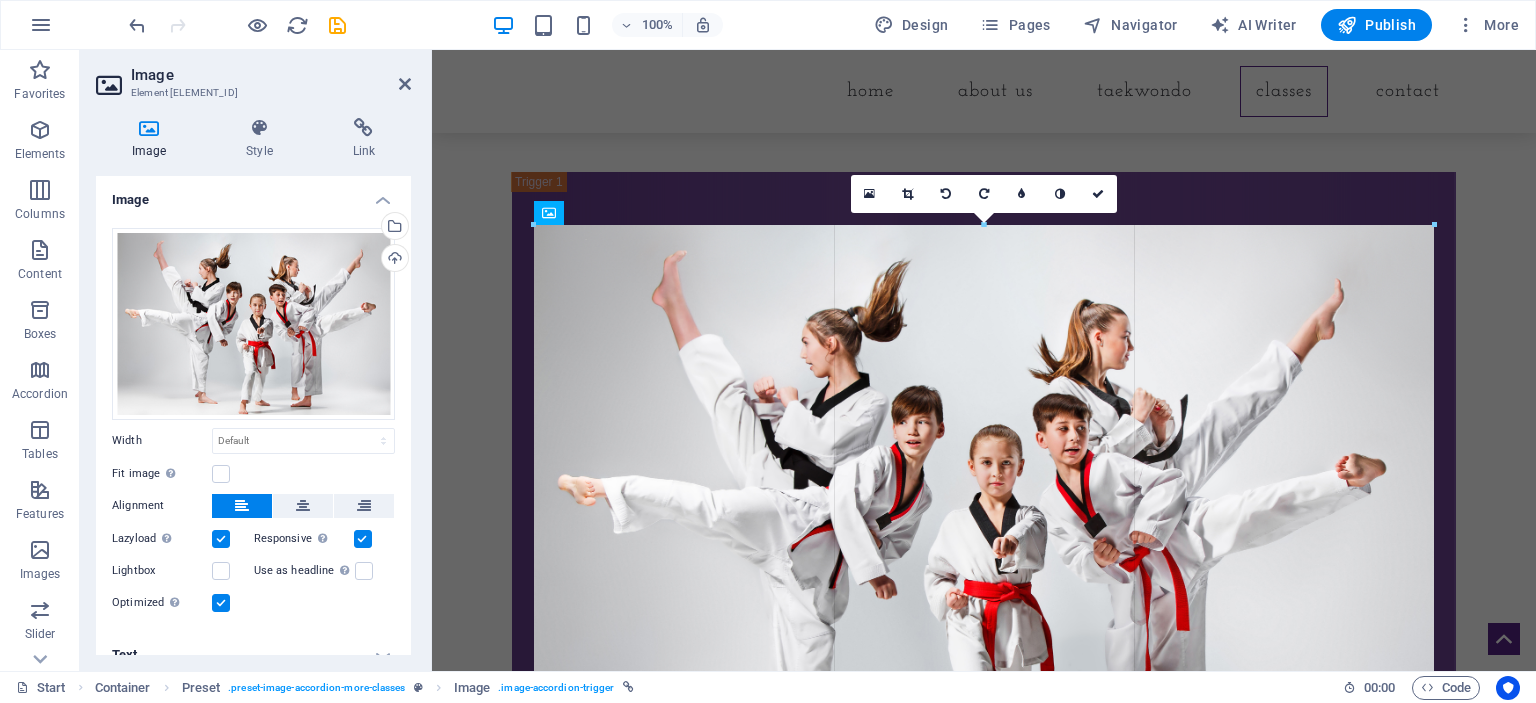 drag, startPoint x: 1435, startPoint y: 226, endPoint x: 1477, endPoint y: 210, distance: 44.94441 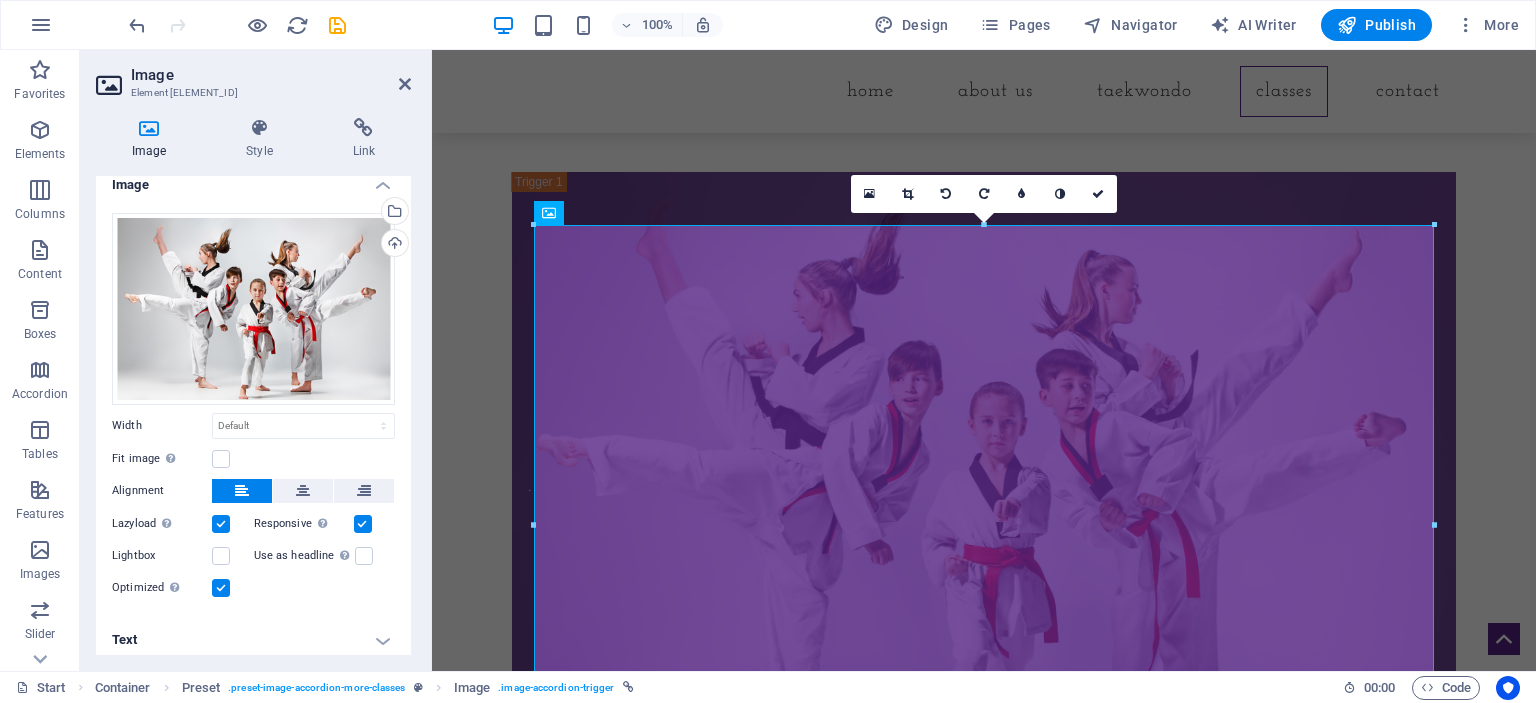 scroll, scrollTop: 20, scrollLeft: 0, axis: vertical 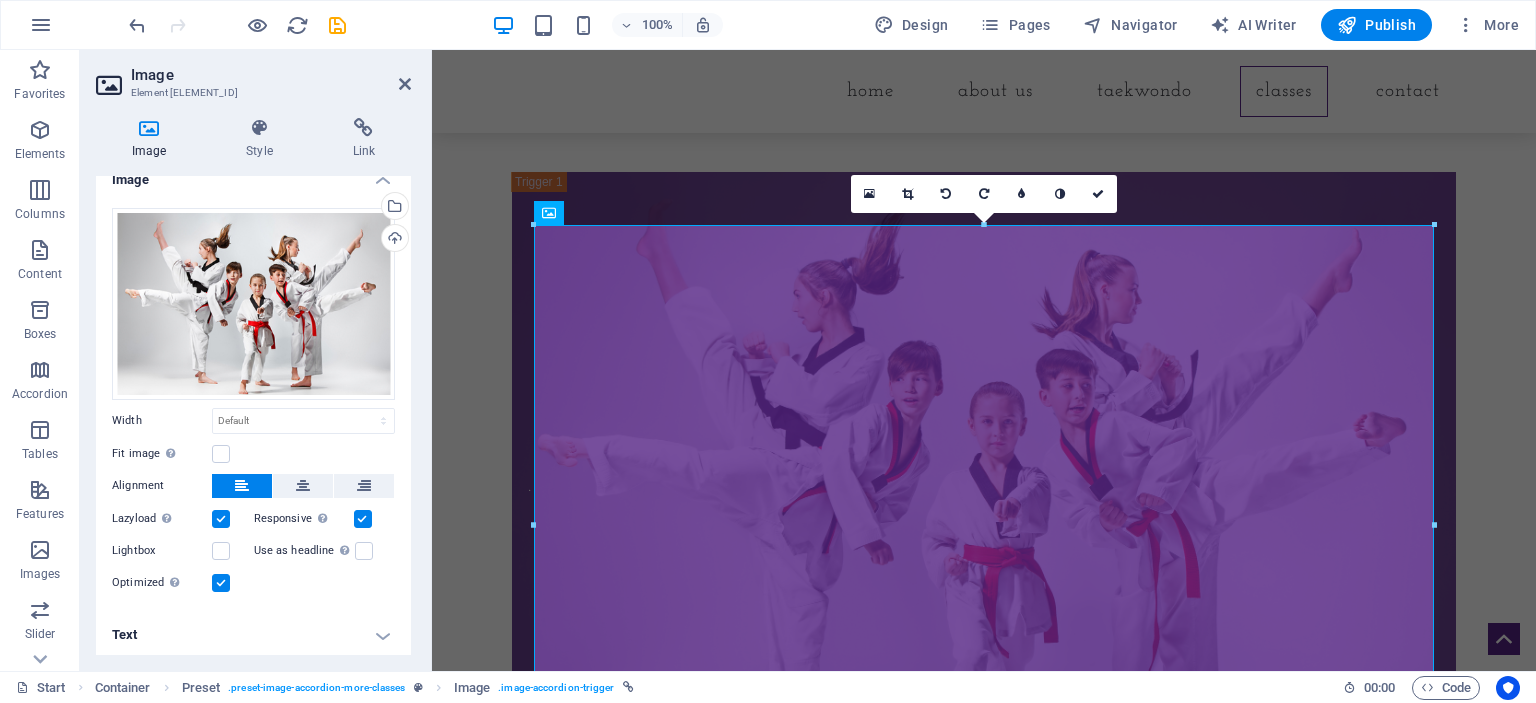 click on "Text" at bounding box center (253, 635) 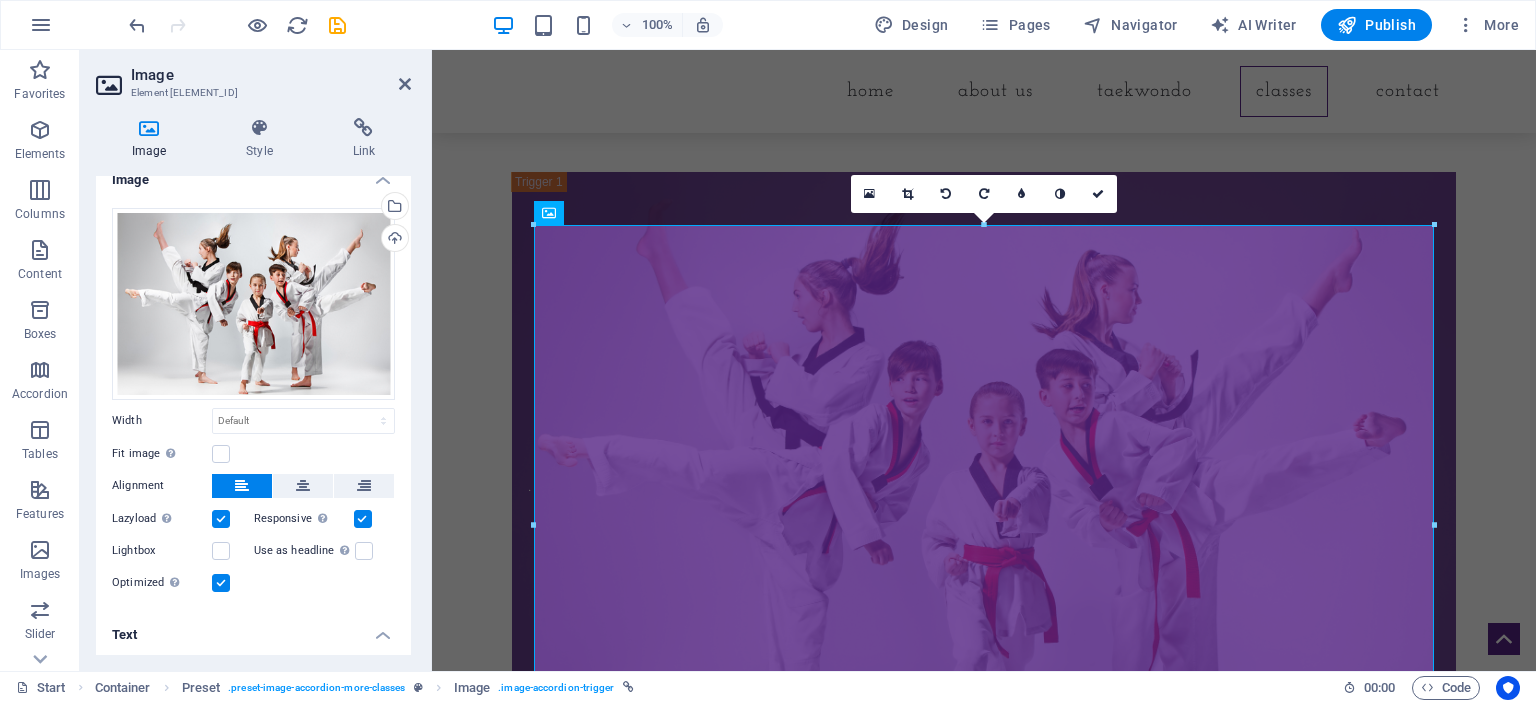 click on "Text" at bounding box center (253, 629) 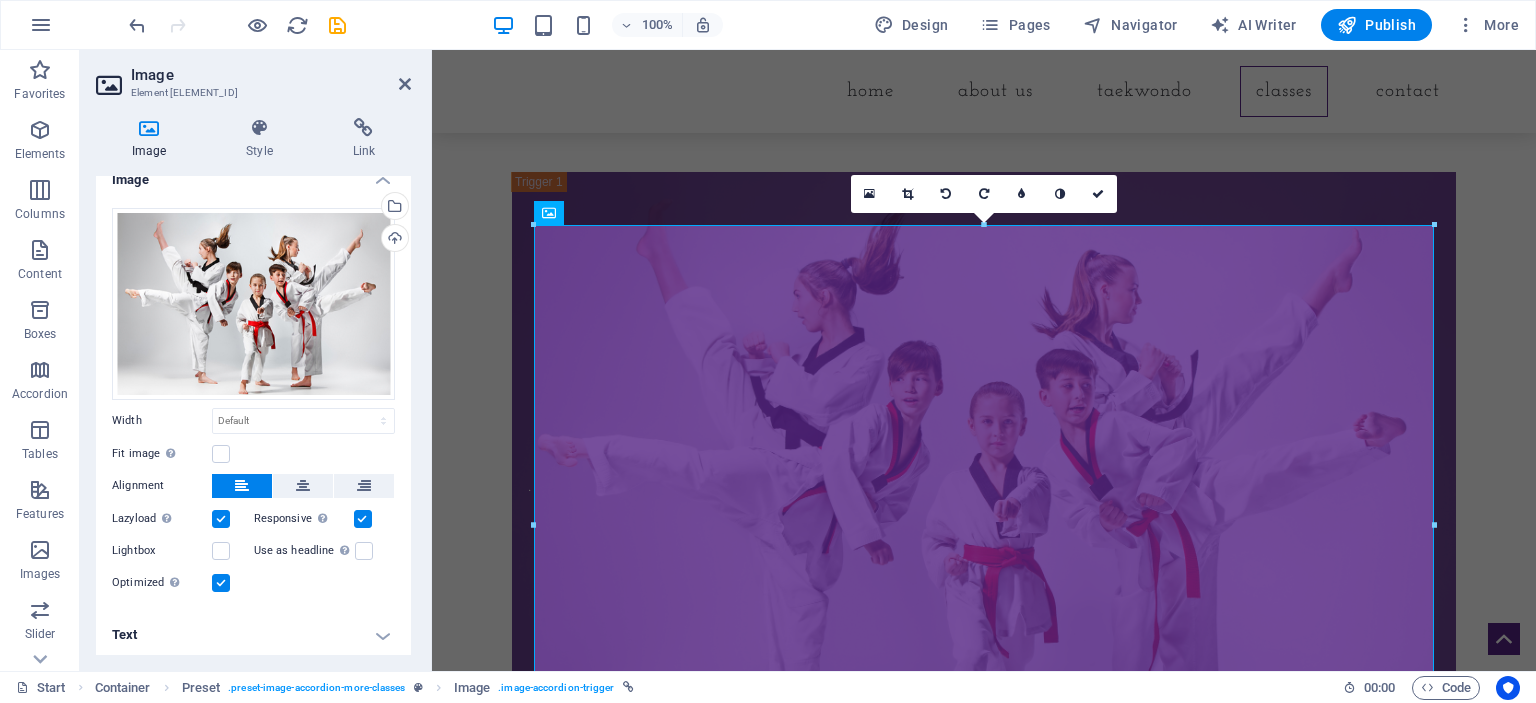 click on "Text" at bounding box center [253, 635] 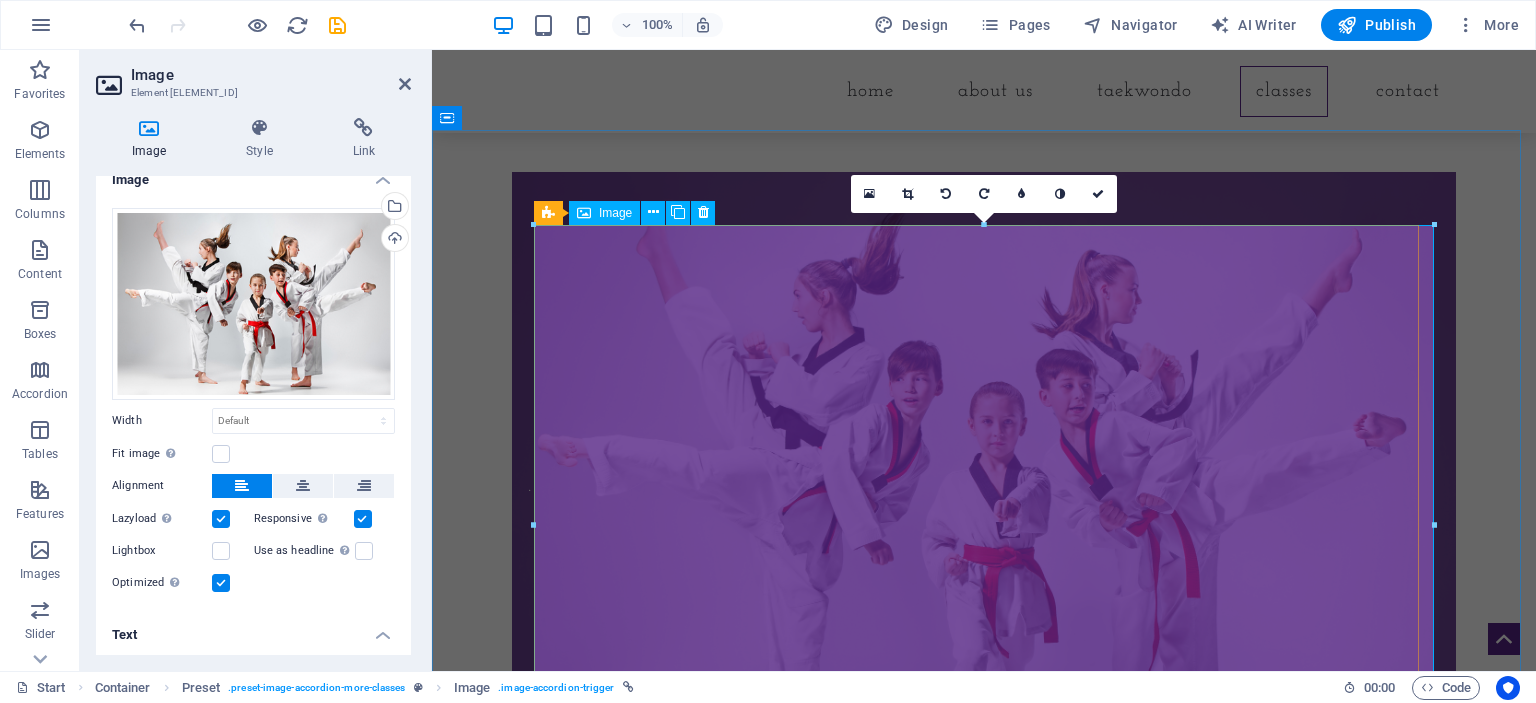 click on "." at bounding box center (984, 487) 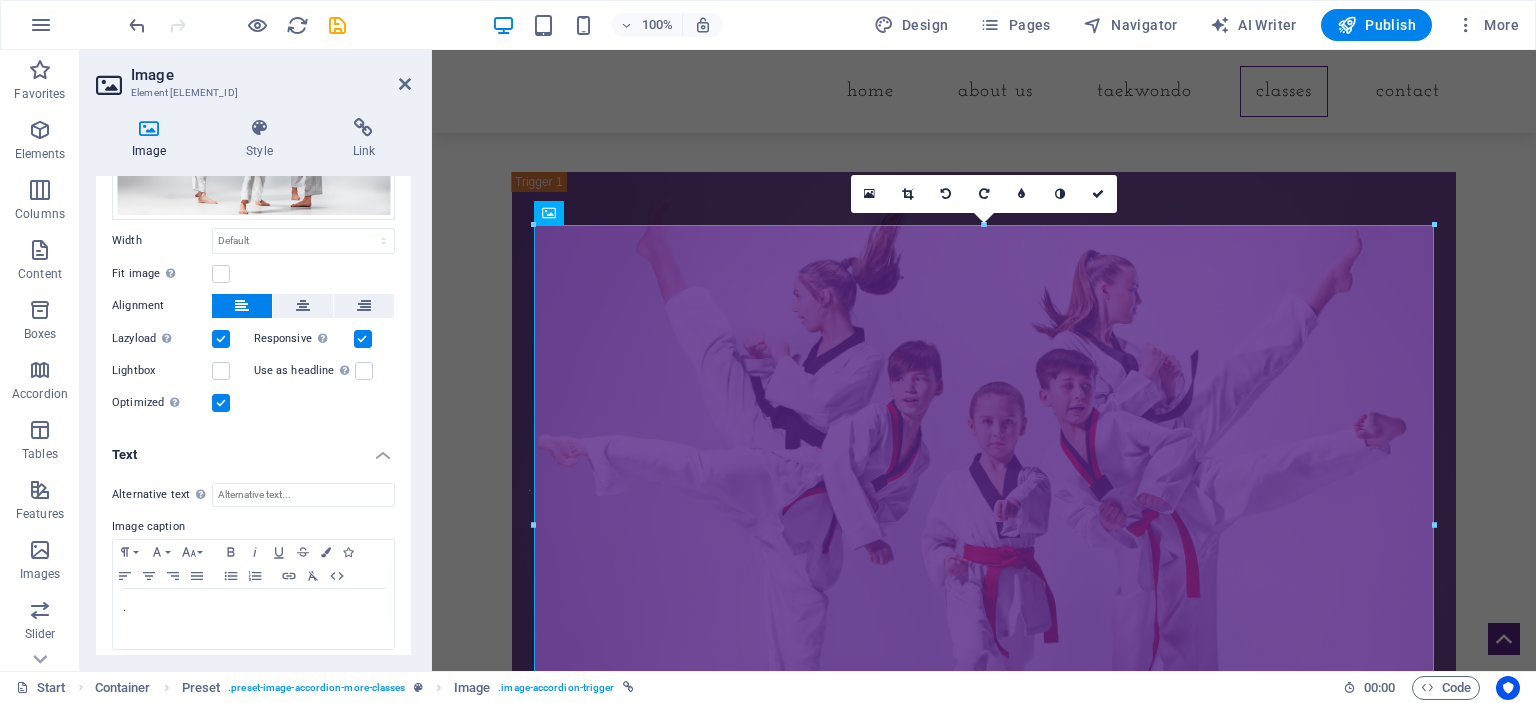 scroll, scrollTop: 208, scrollLeft: 0, axis: vertical 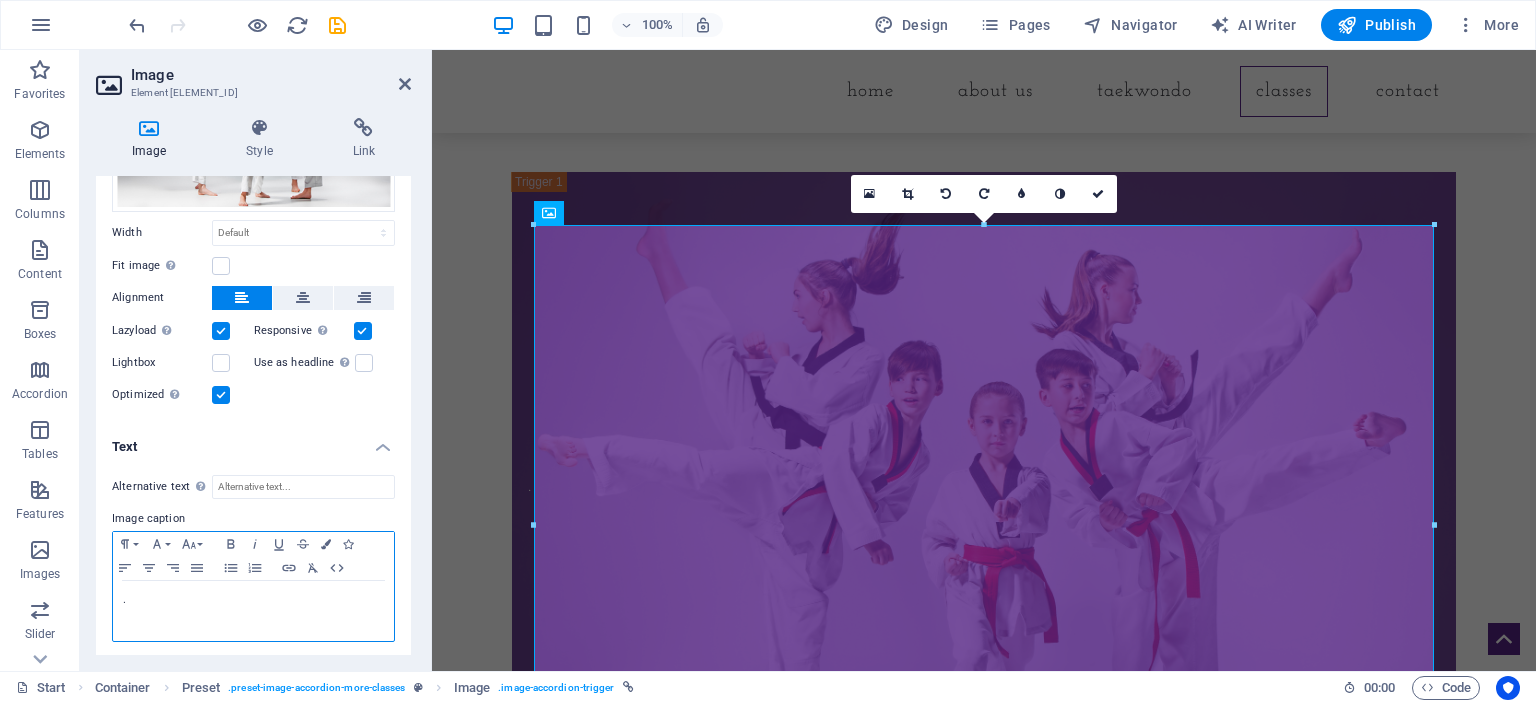 click on "." at bounding box center [253, 611] 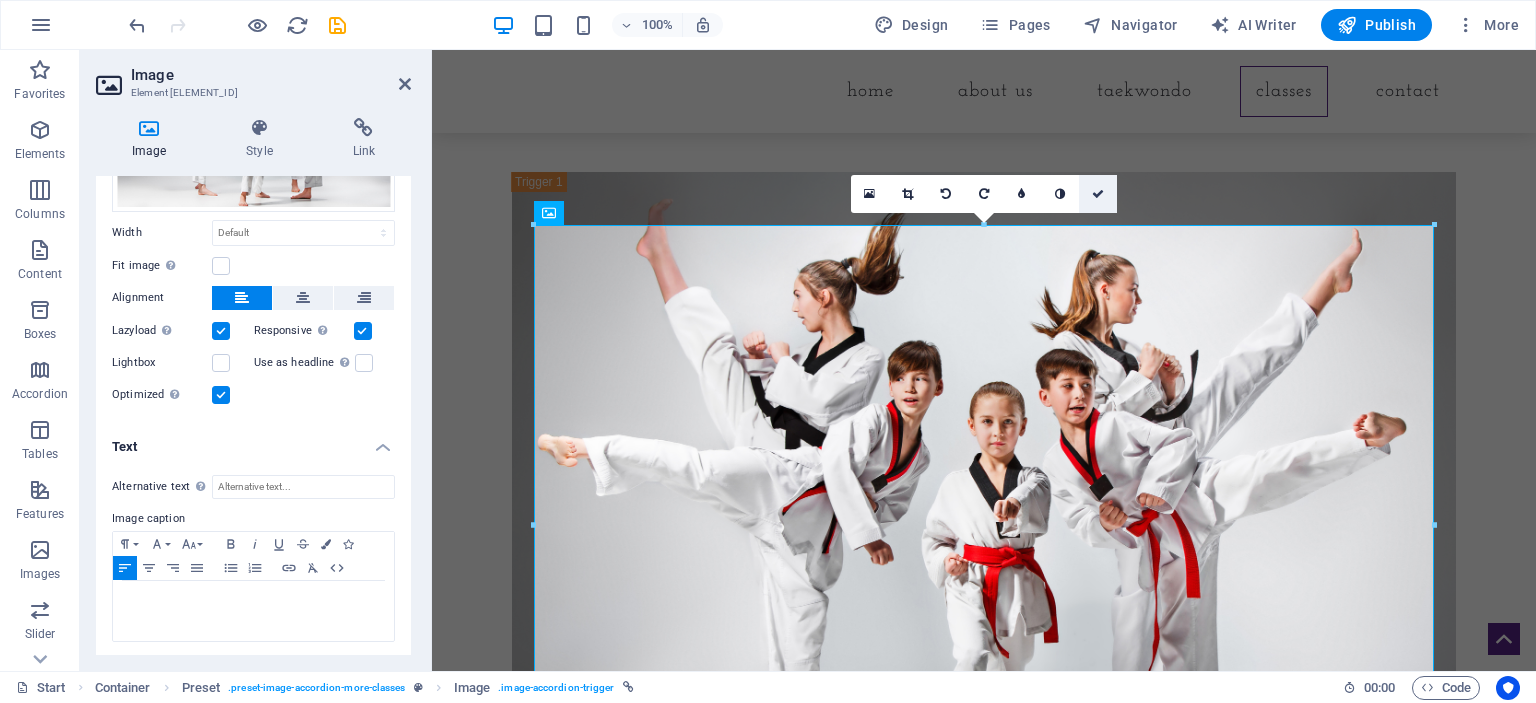 click at bounding box center [1098, 194] 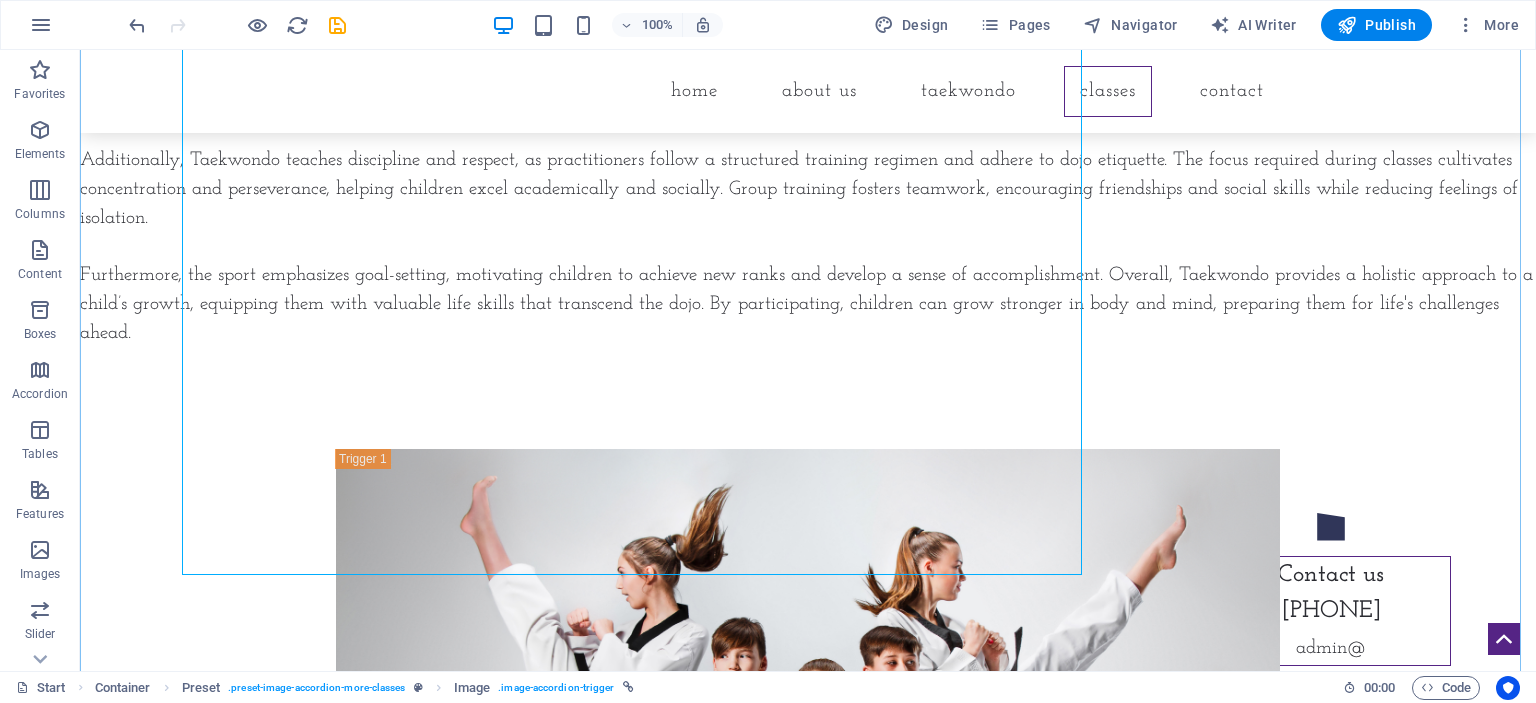 scroll, scrollTop: 4533, scrollLeft: 0, axis: vertical 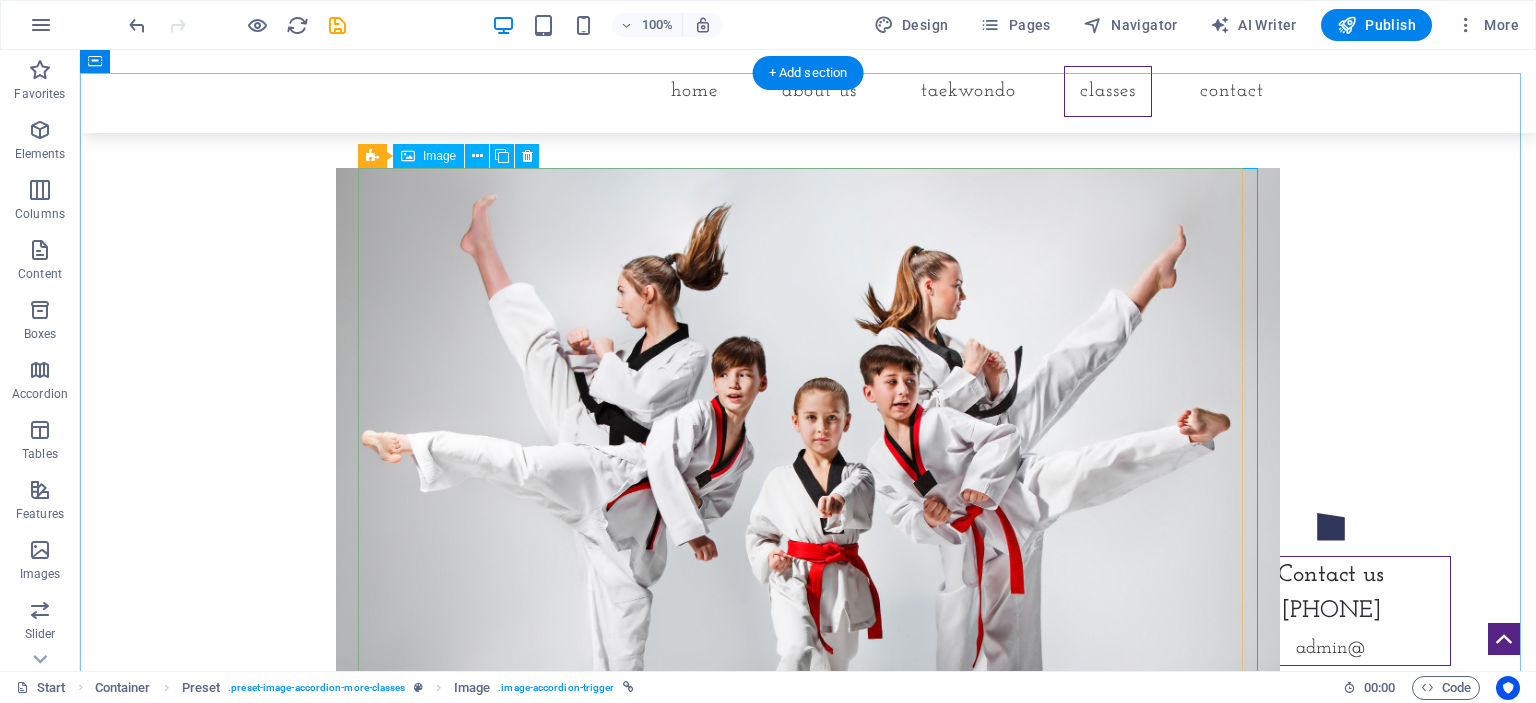 click at bounding box center (808, 483) 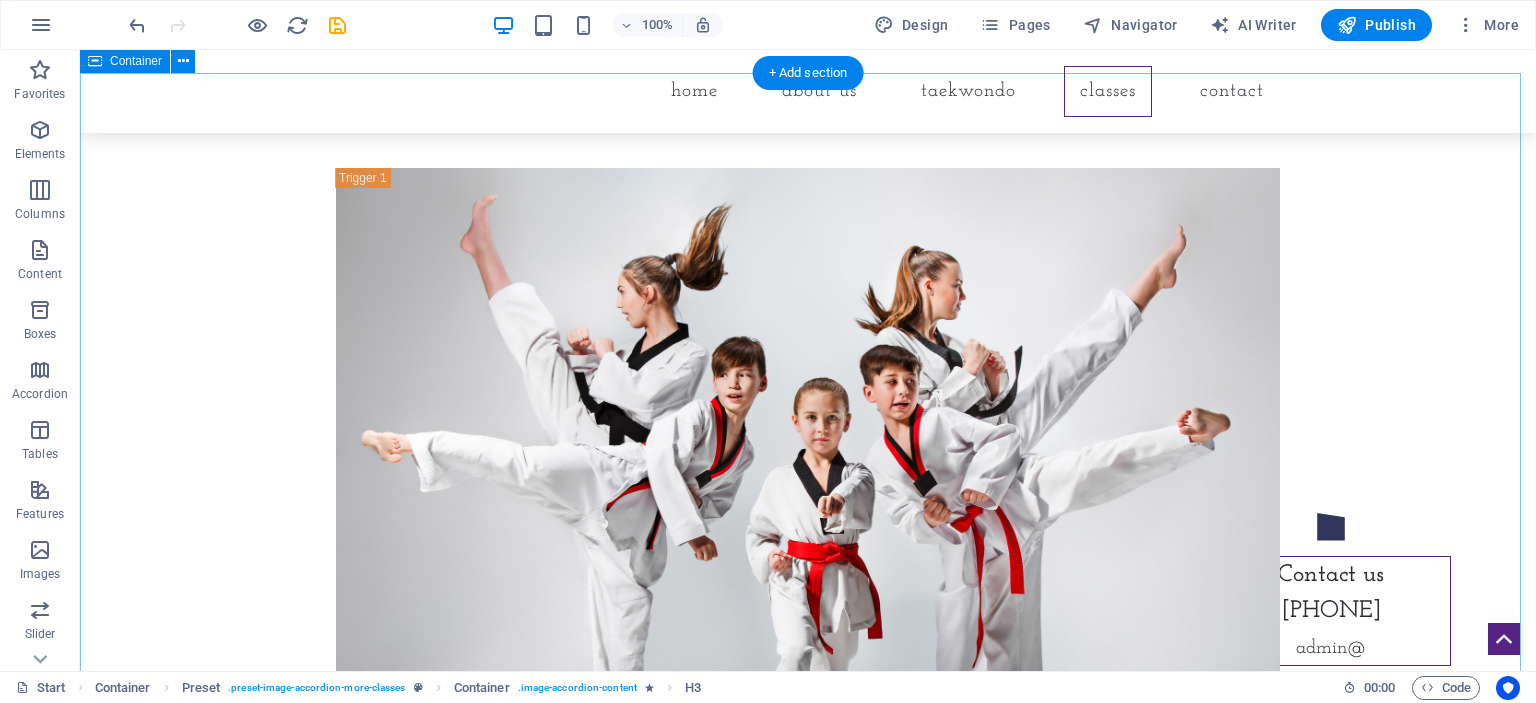 click on "Private 1 to 1 sessions Experience personalised training with our 1-to-1 Taekwondo sessions. Tailored to meet individual needs, these sessions focus on enhancing your skills and fitness in a supportive environment. Whether you're a beginner or looking to refine your techniques, our expert instructors provide dedicated attention to help you achieve your martial arts goals. Join us to elevate your practice and gain confidence through personalised instruction. Embrace the journey to mastery with our tailored Taekwondo experience. Sign up today to start your path in this dynamic sport! ." at bounding box center [808, 931] 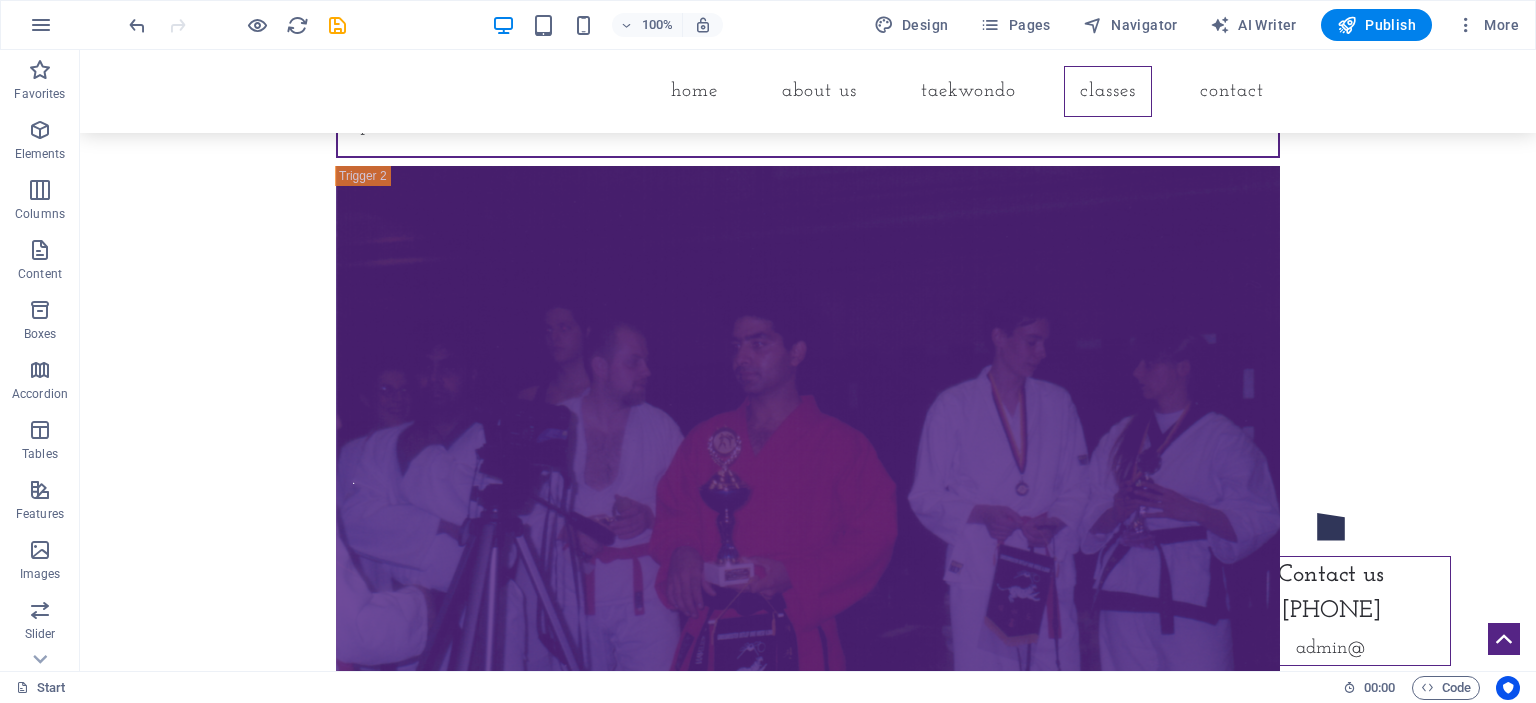 scroll, scrollTop: 5462, scrollLeft: 0, axis: vertical 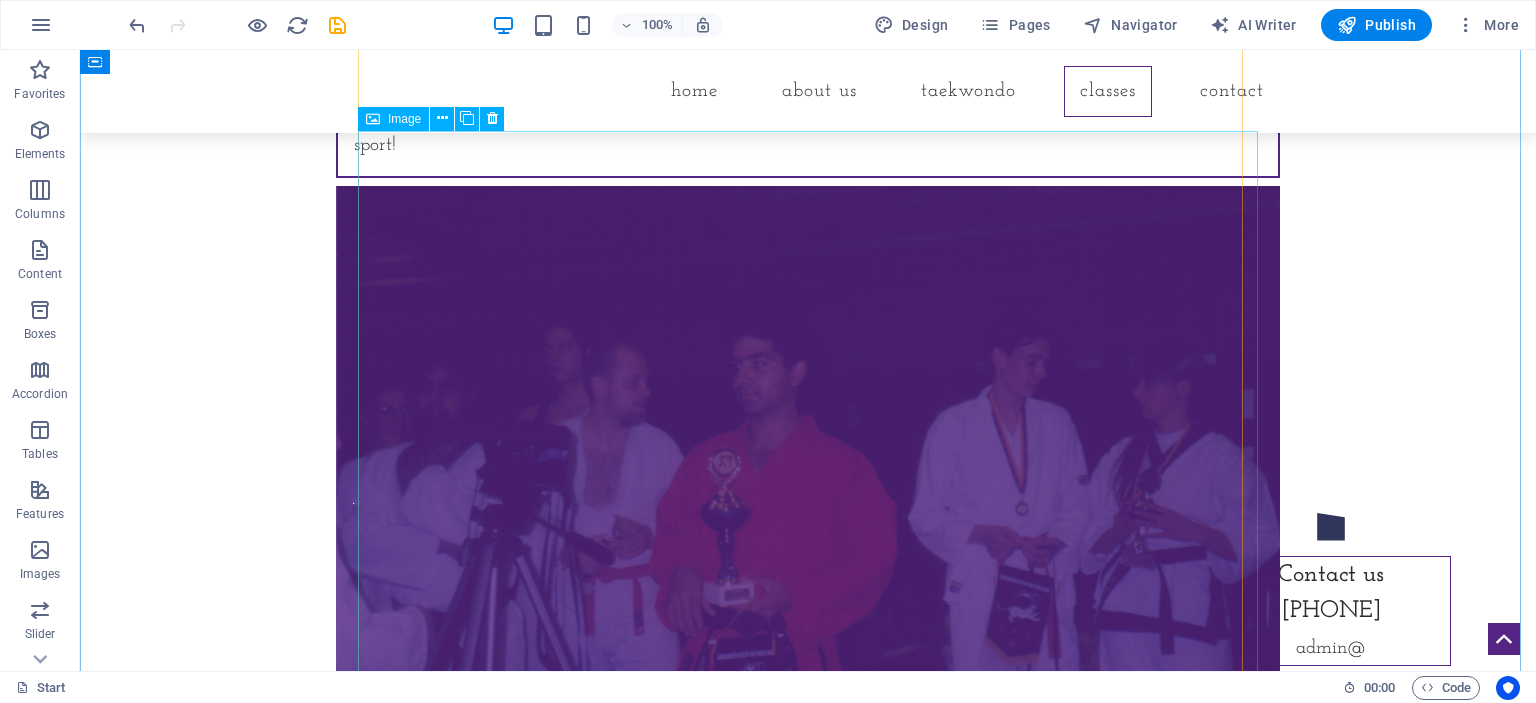 click on "." at bounding box center (808, 500) 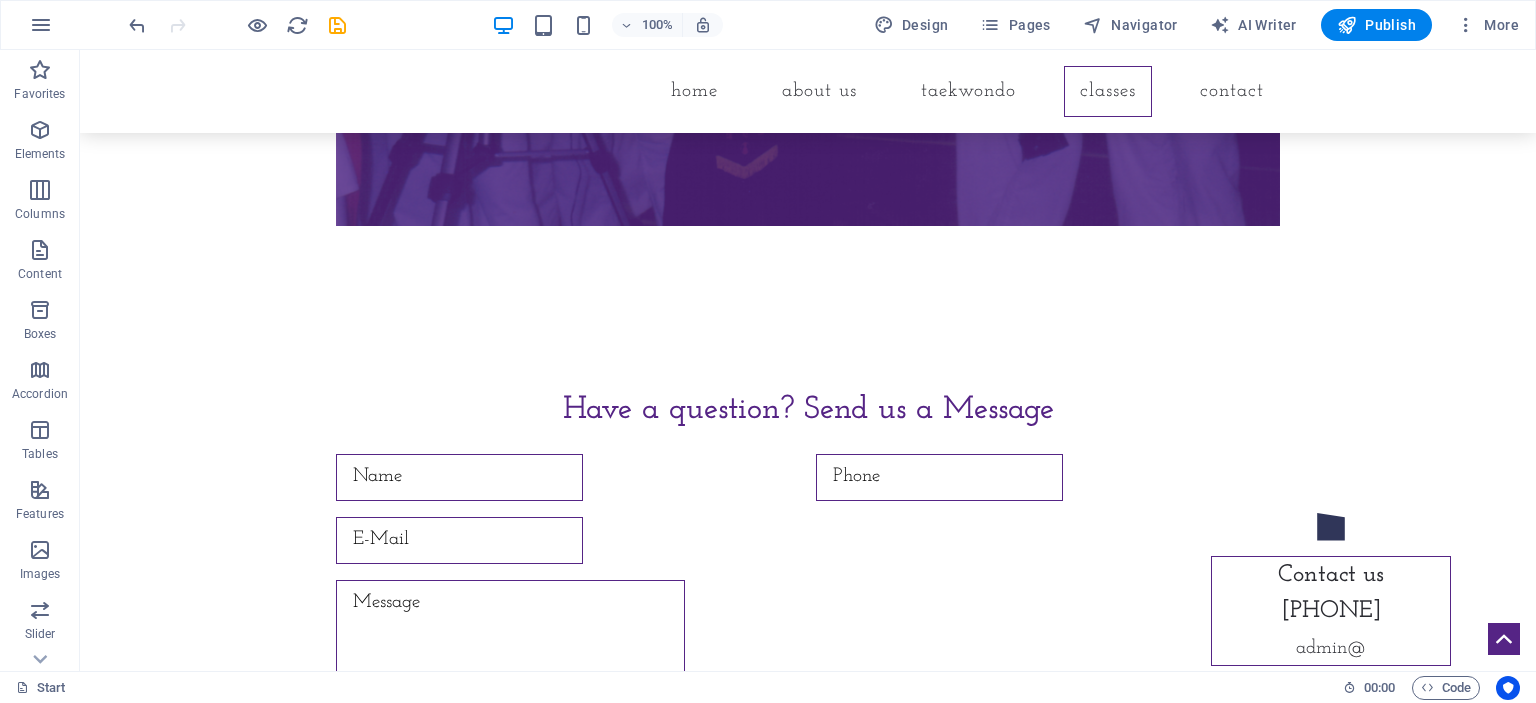 scroll, scrollTop: 6052, scrollLeft: 0, axis: vertical 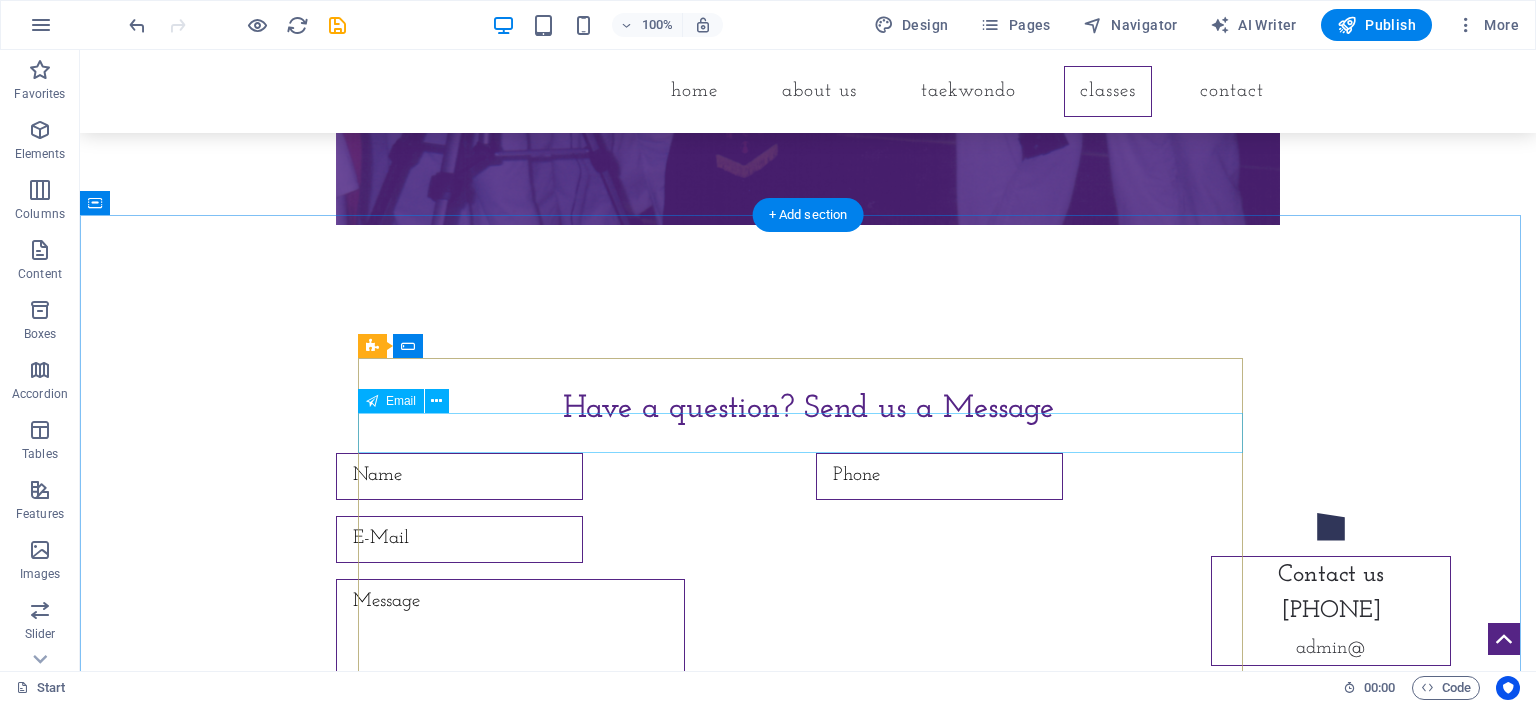 click at bounding box center [808, 539] 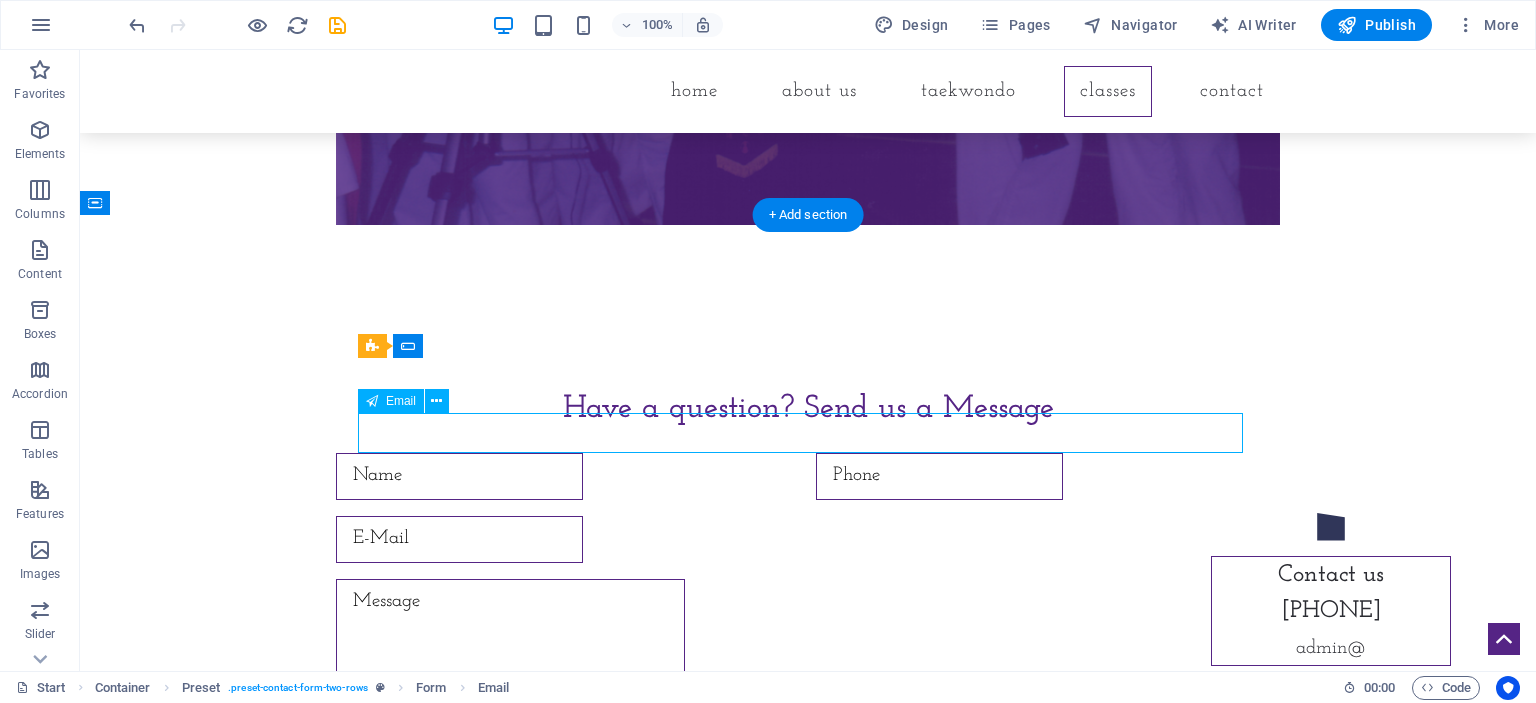 click at bounding box center [808, 539] 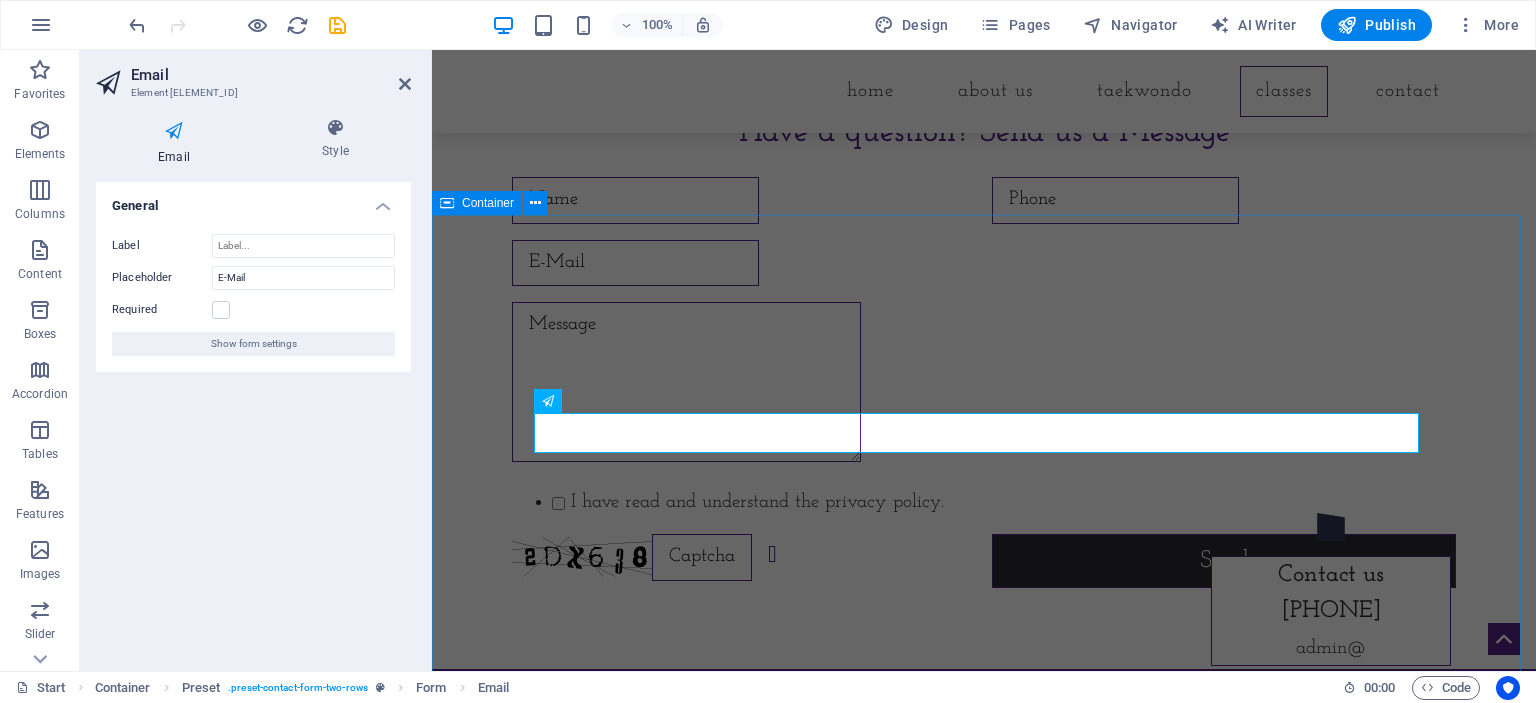 scroll, scrollTop: 5828, scrollLeft: 0, axis: vertical 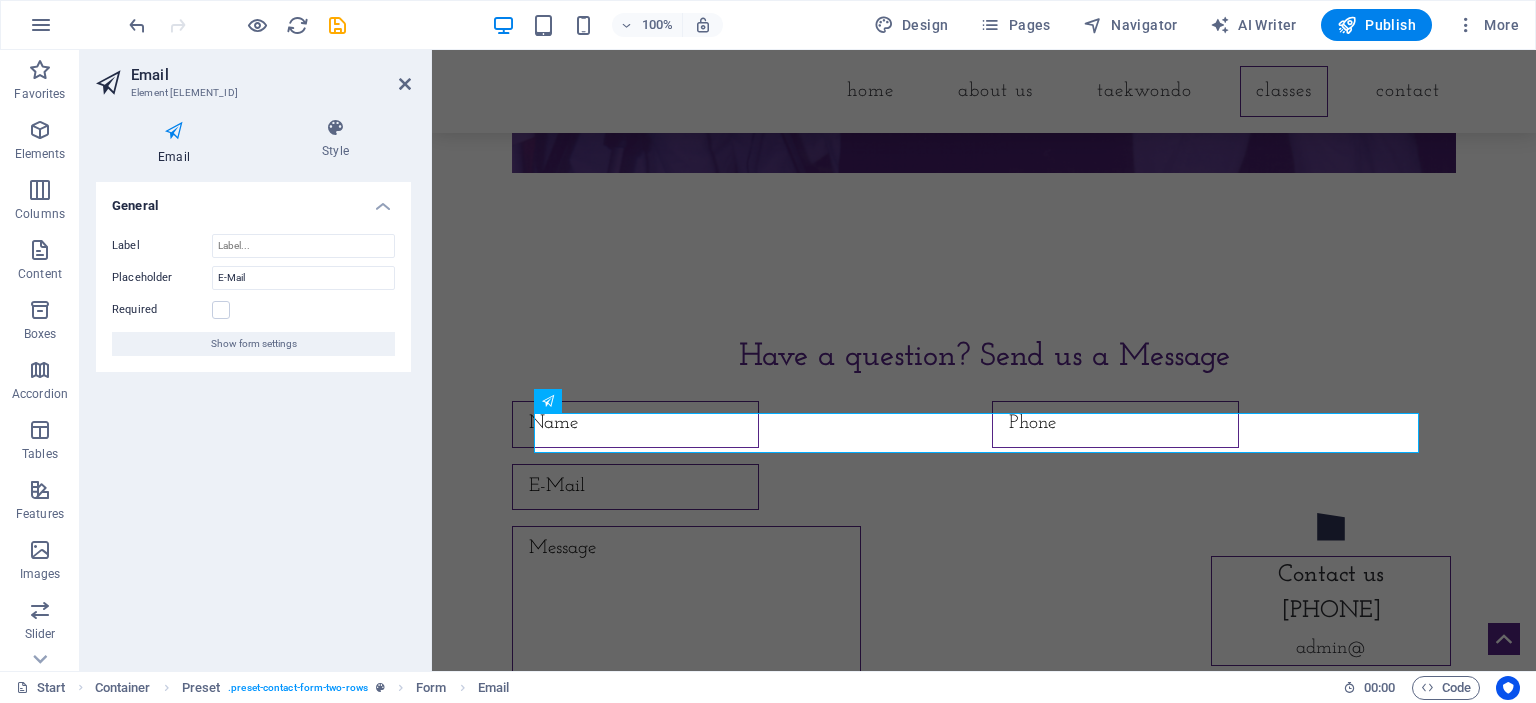 click on "General Label Placeholder E-Mail Required Show form settings" at bounding box center [253, 418] 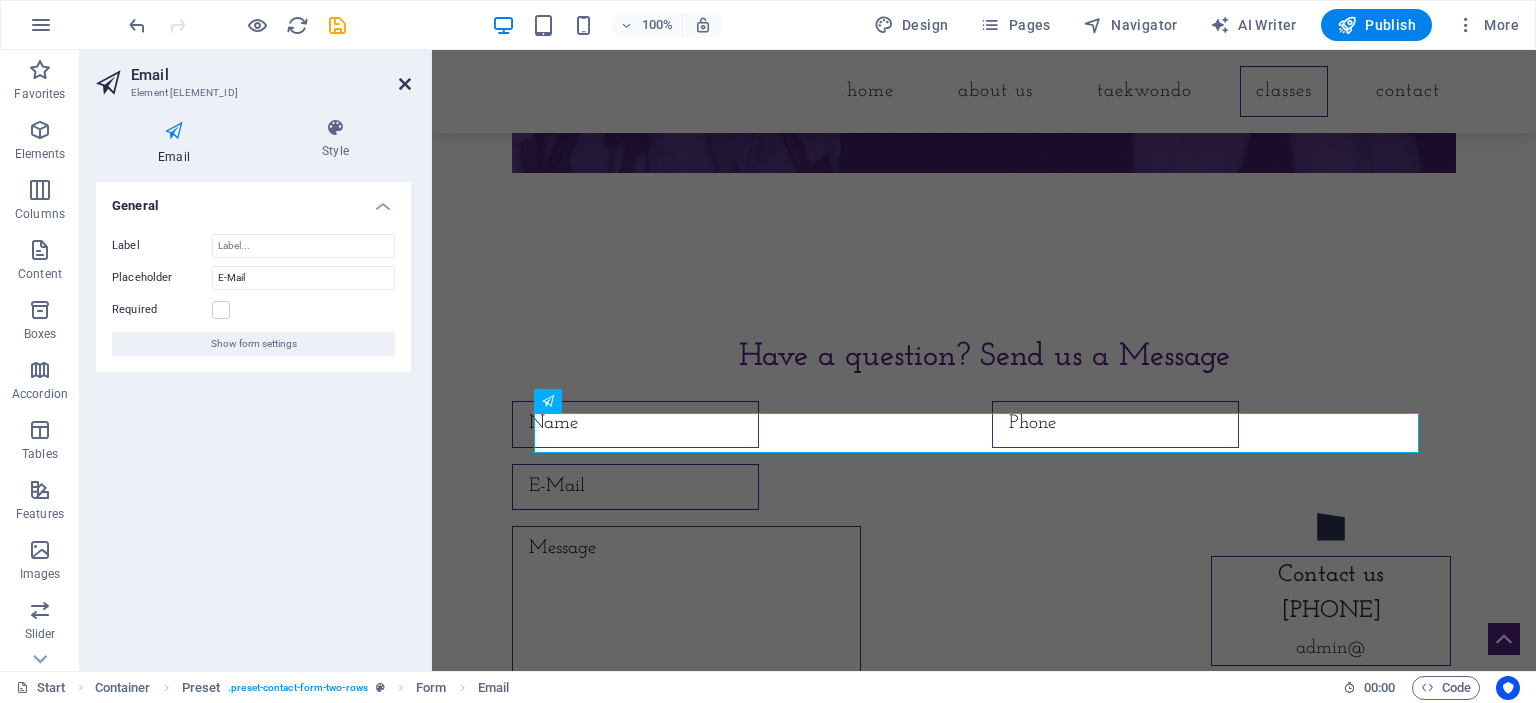 click at bounding box center [405, 84] 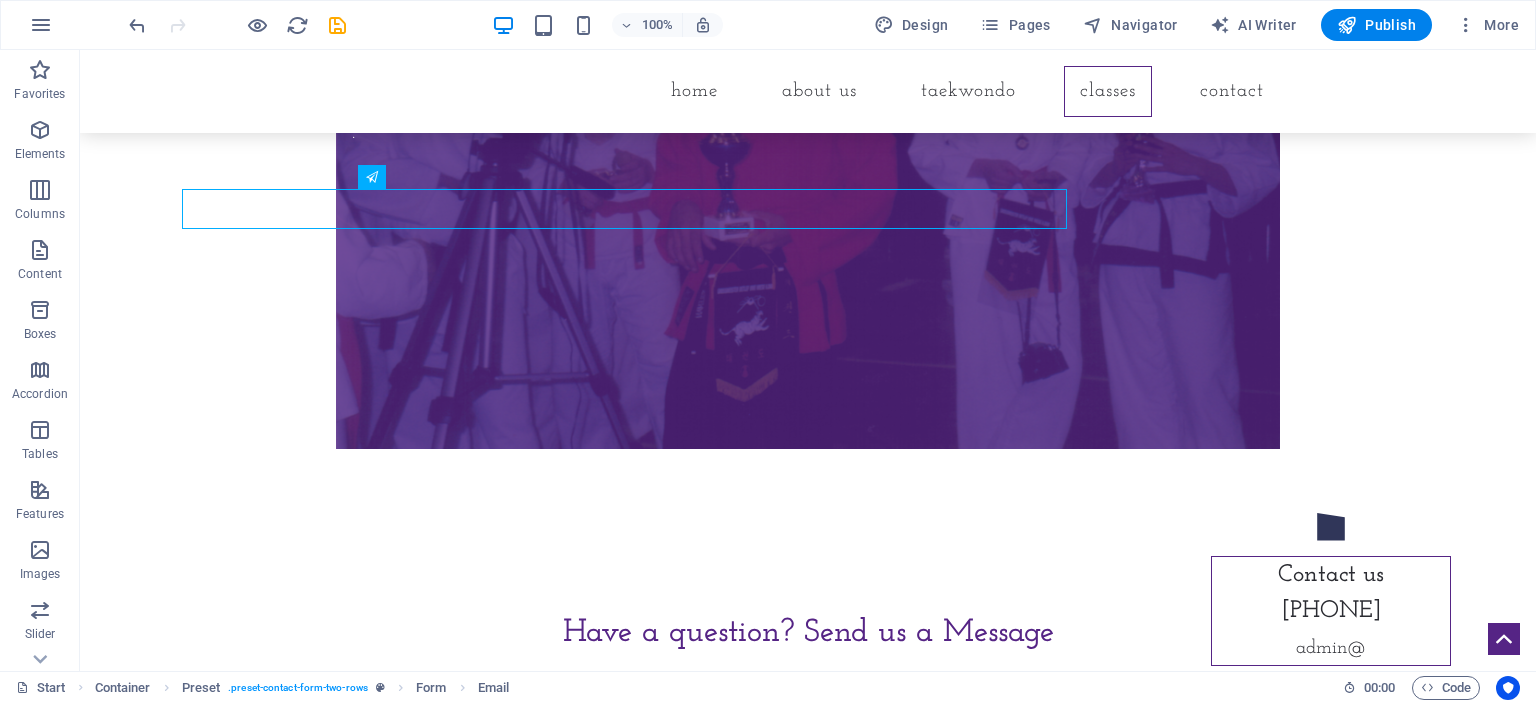 scroll, scrollTop: 6052, scrollLeft: 0, axis: vertical 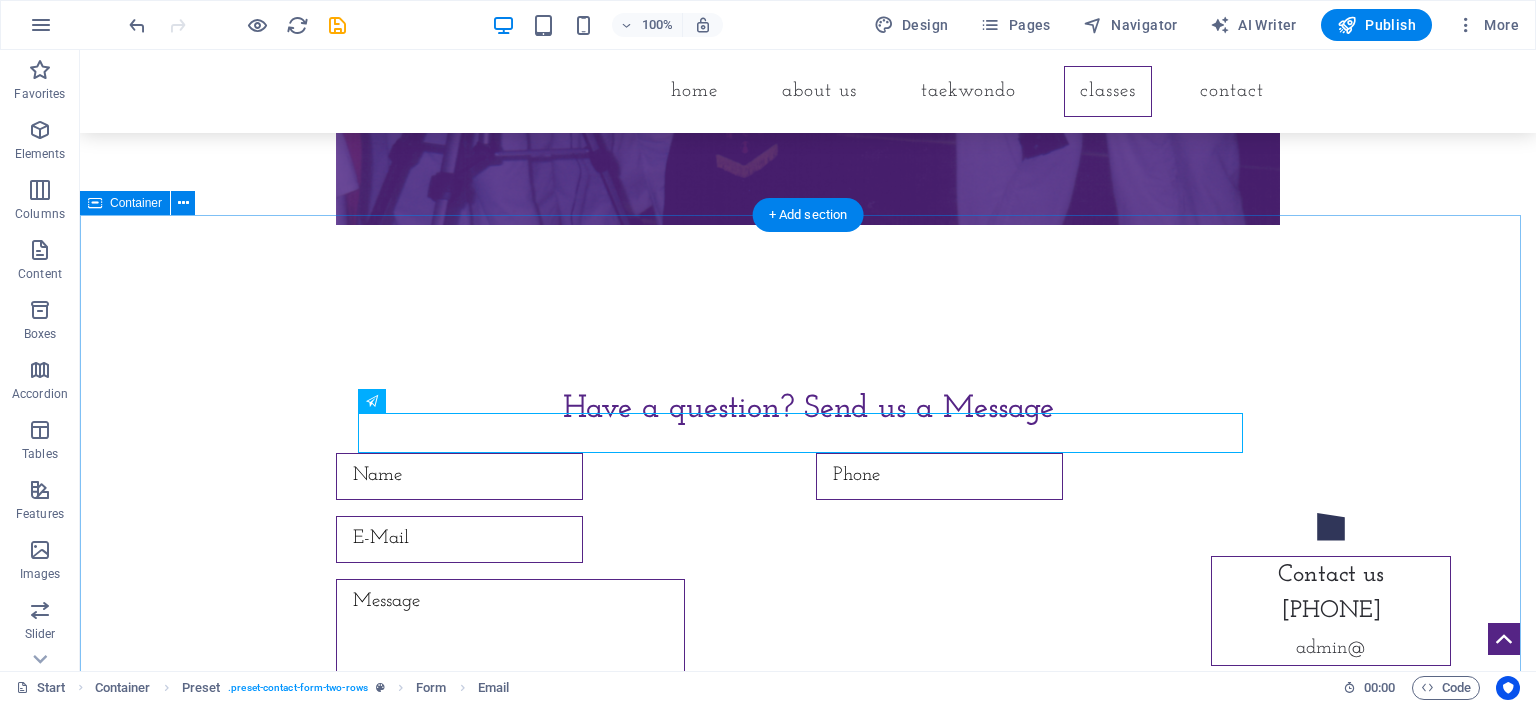 click on "Have a question? Send us a Message   I have read and understand the privacy policy. Unreadable? Load new Send" at bounding box center [808, 625] 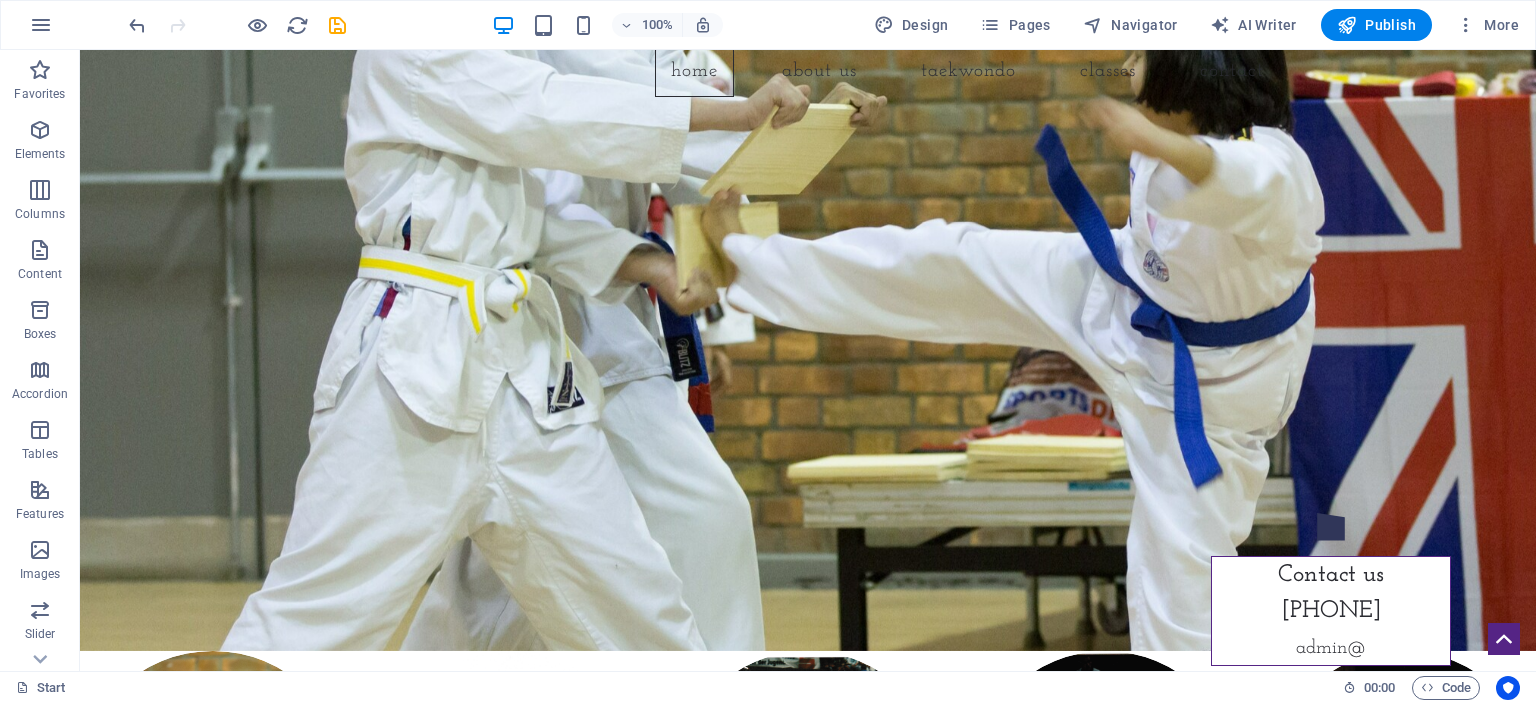 scroll, scrollTop: 0, scrollLeft: 0, axis: both 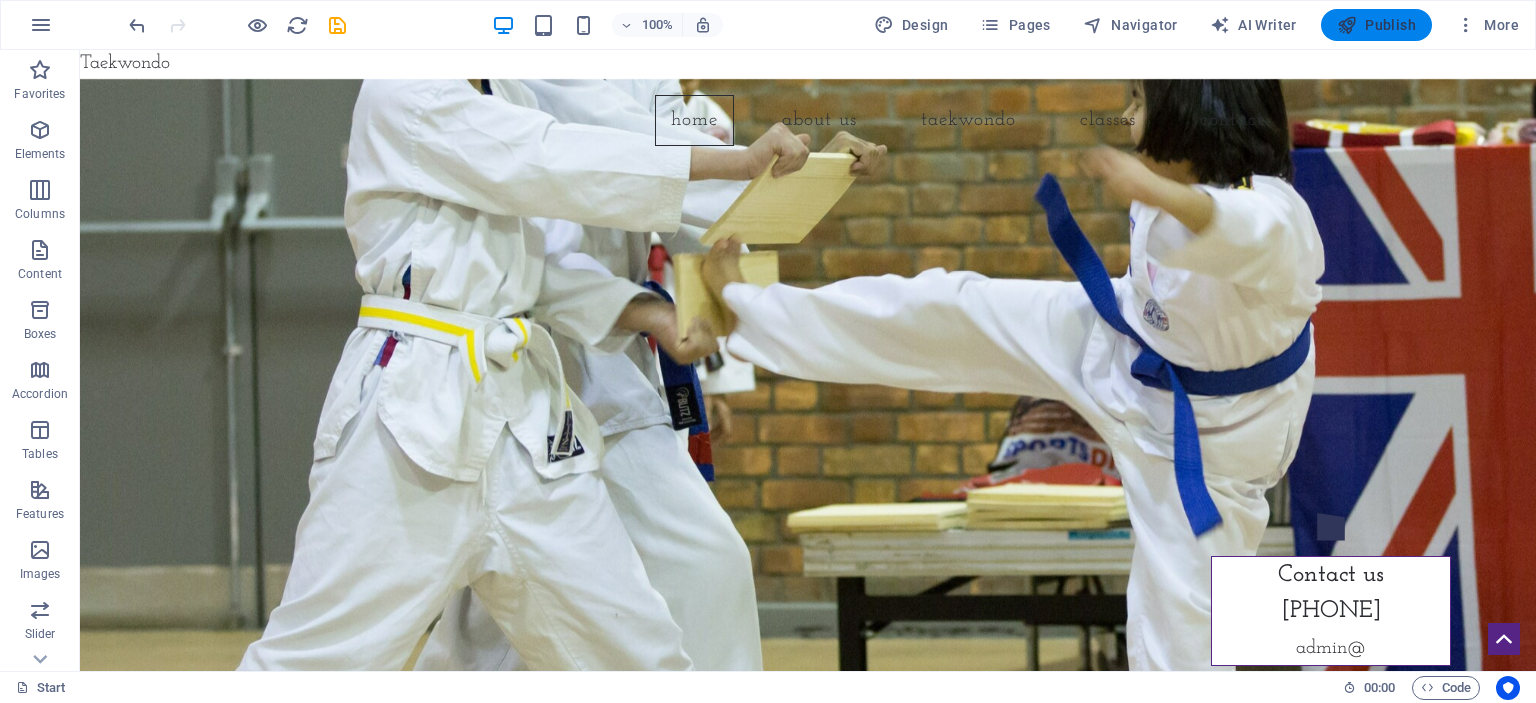 click on "Publish" at bounding box center (1376, 25) 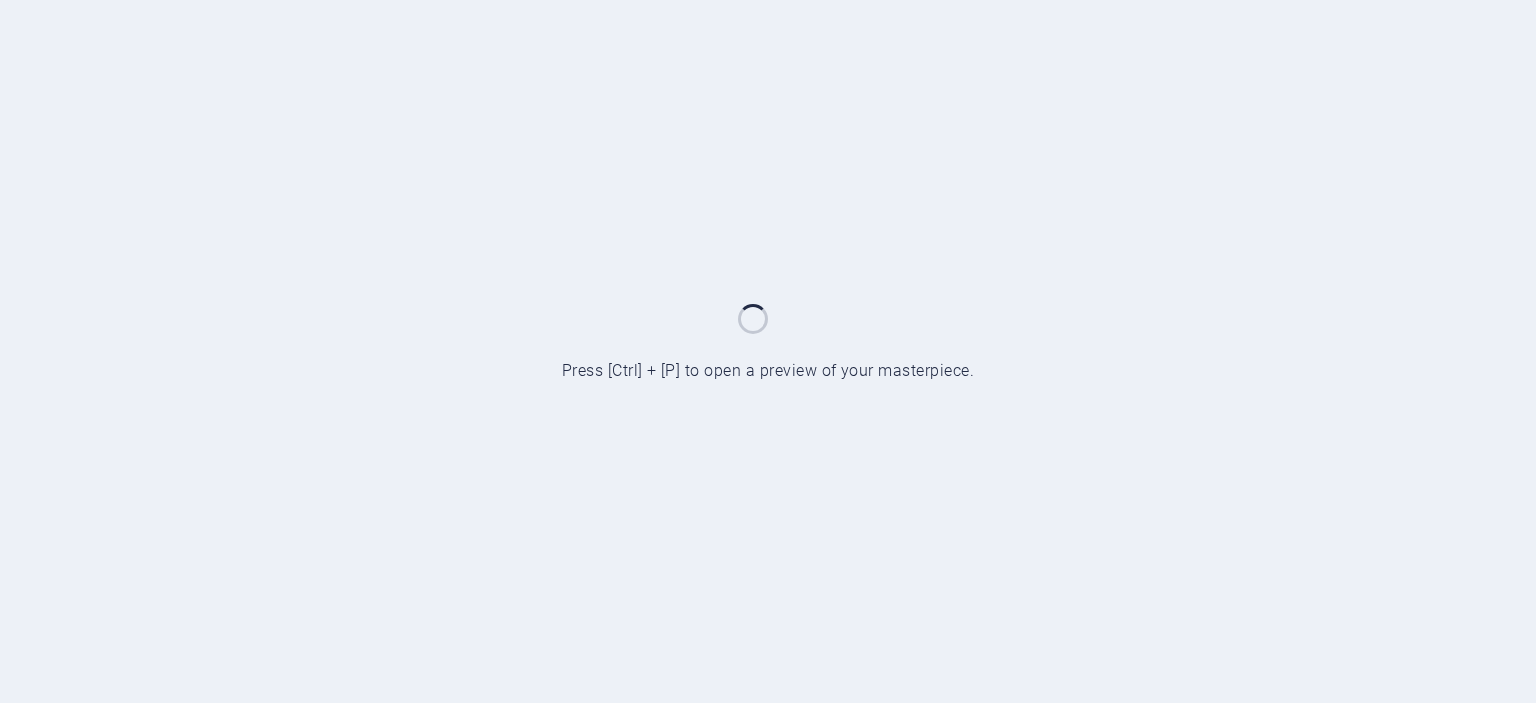 scroll, scrollTop: 0, scrollLeft: 0, axis: both 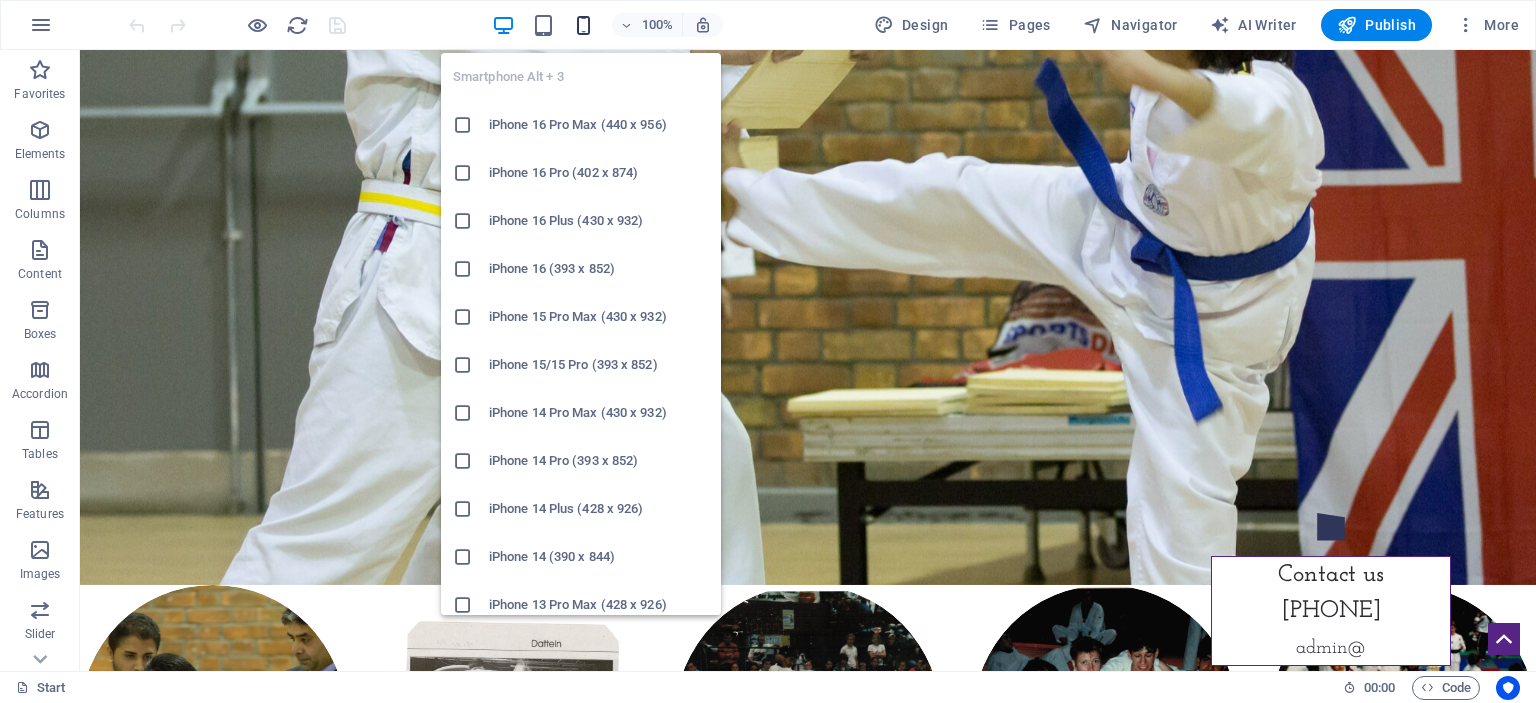 click at bounding box center [583, 25] 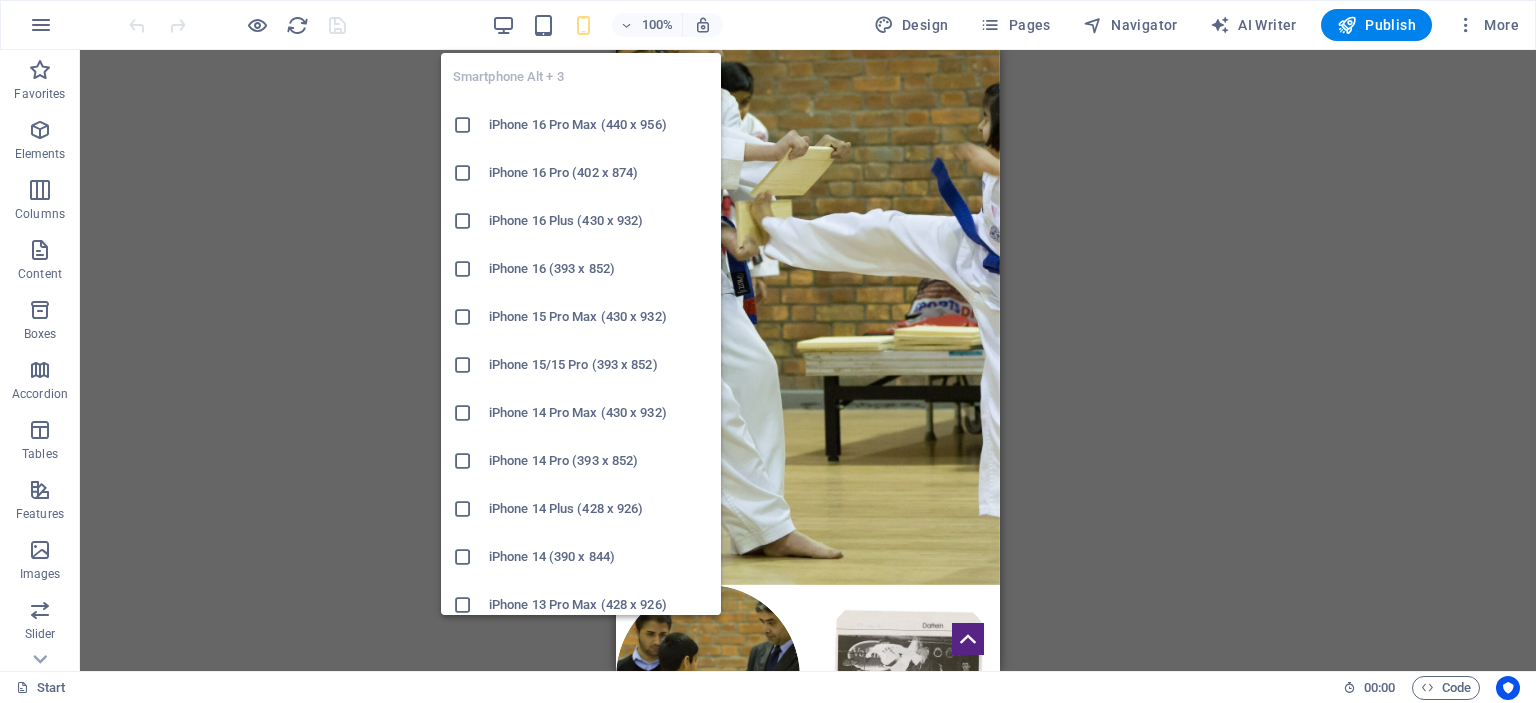 click at bounding box center [583, 25] 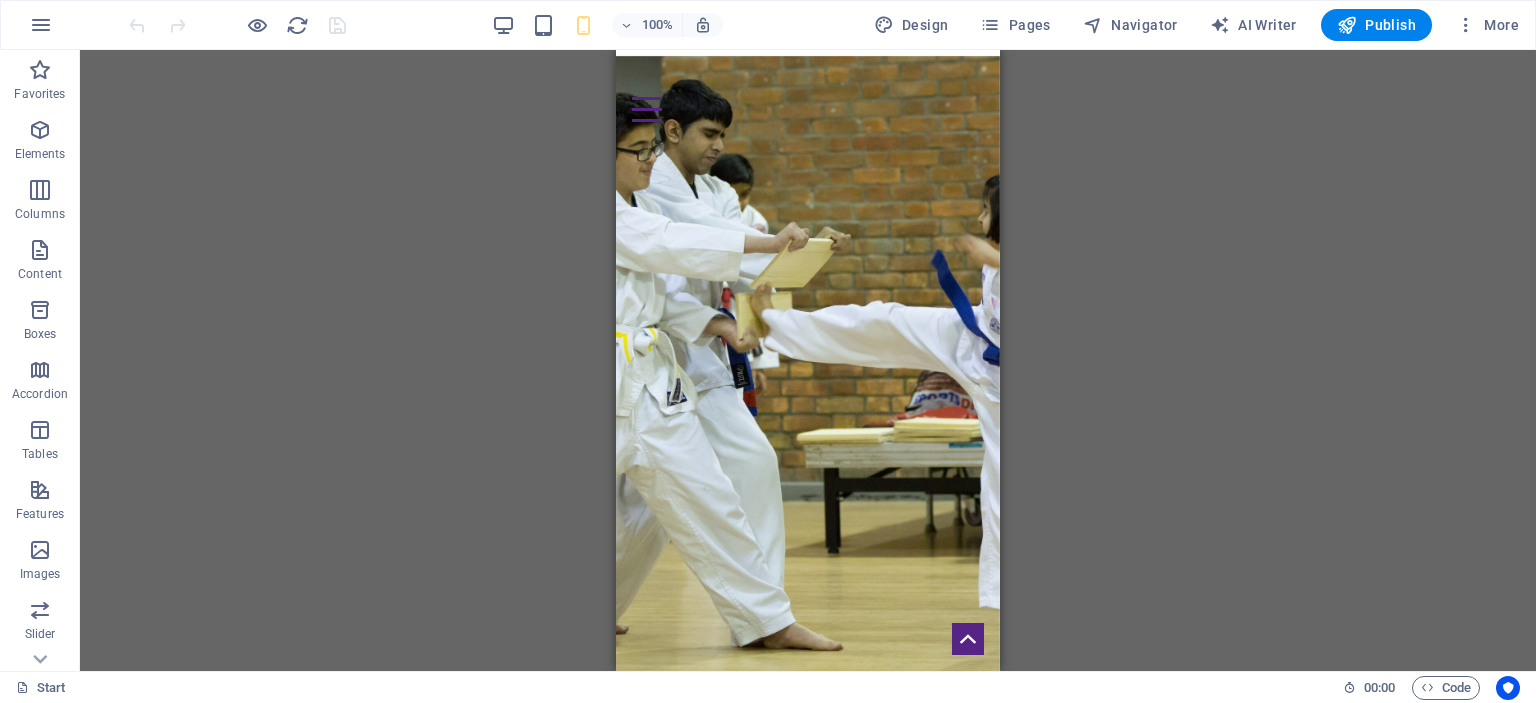 scroll, scrollTop: 0, scrollLeft: 0, axis: both 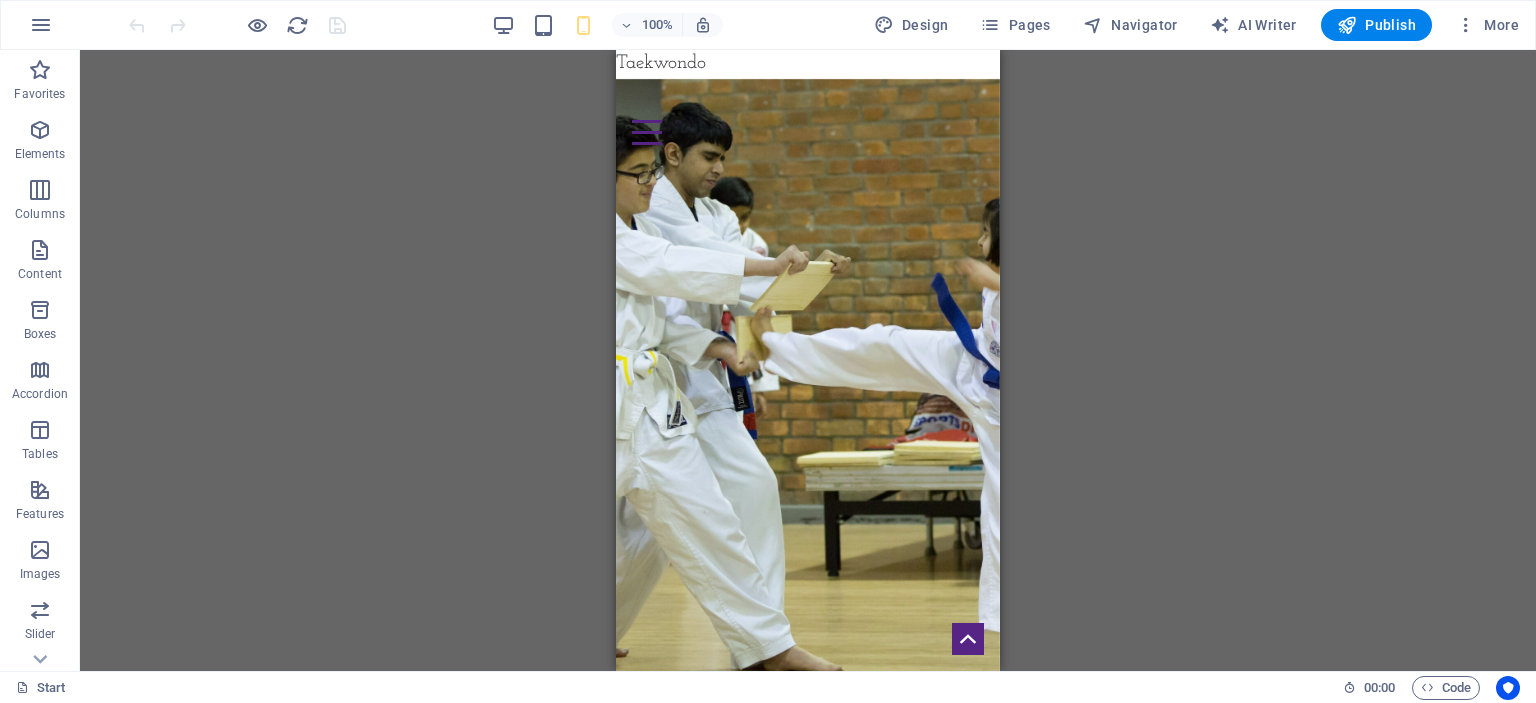 drag, startPoint x: 992, startPoint y: 106, endPoint x: 1653, endPoint y: 126, distance: 661.3025 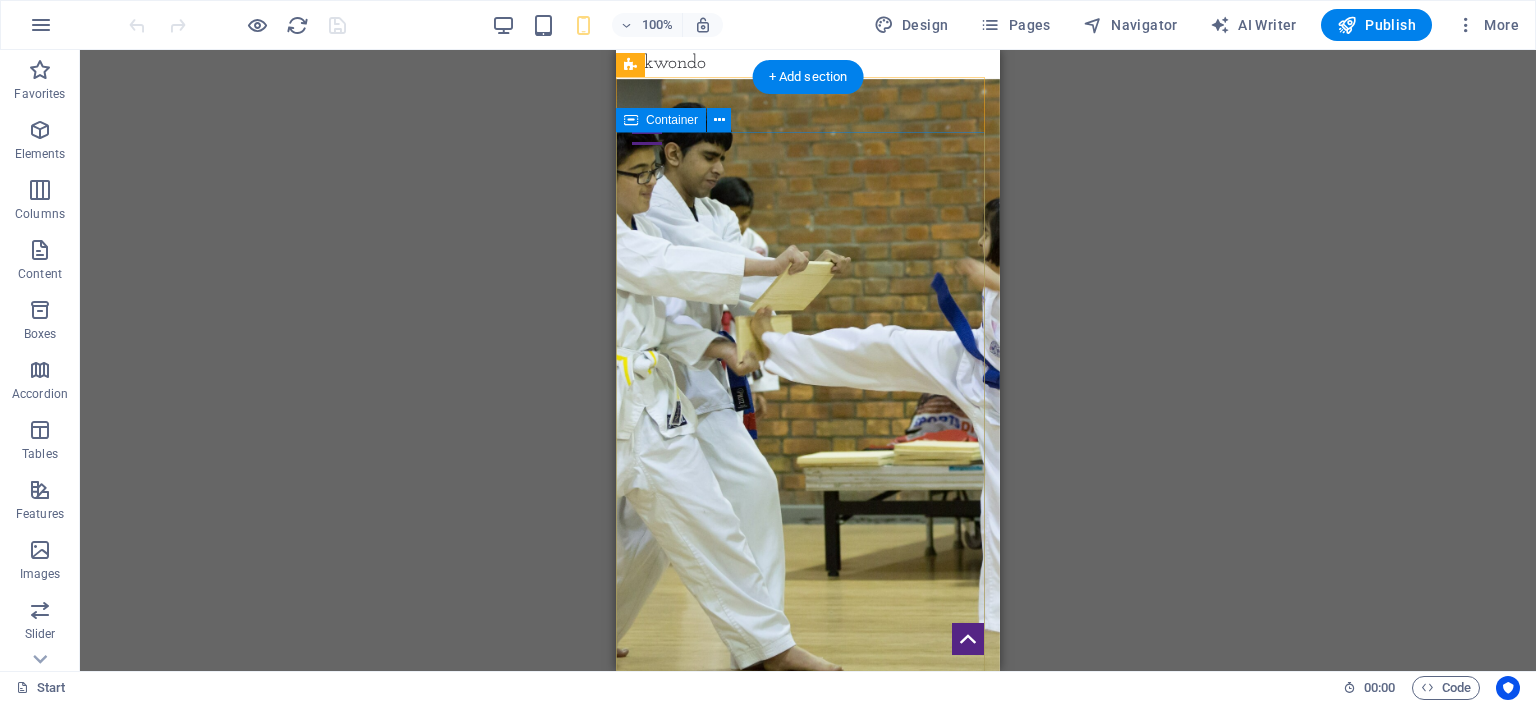 click at bounding box center (808, 232) 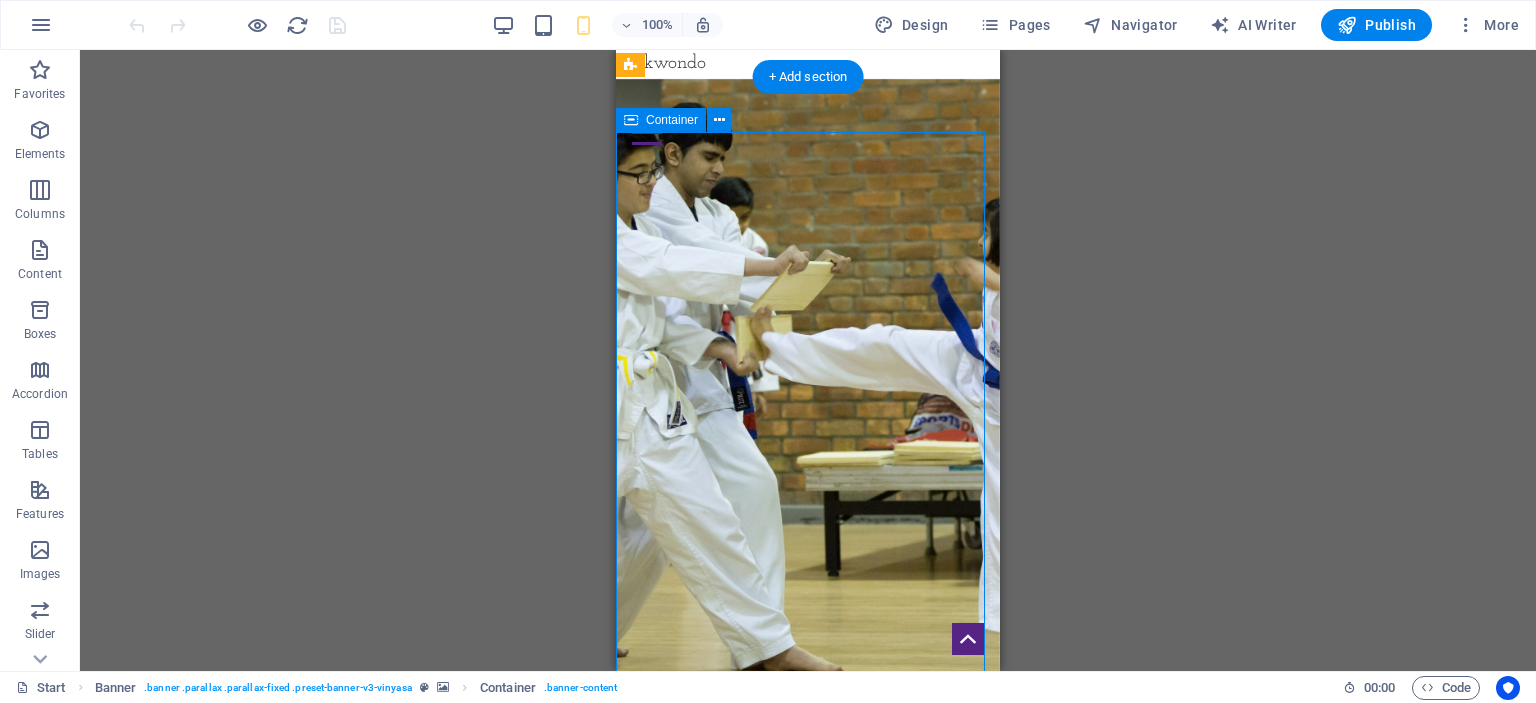 click at bounding box center (808, 232) 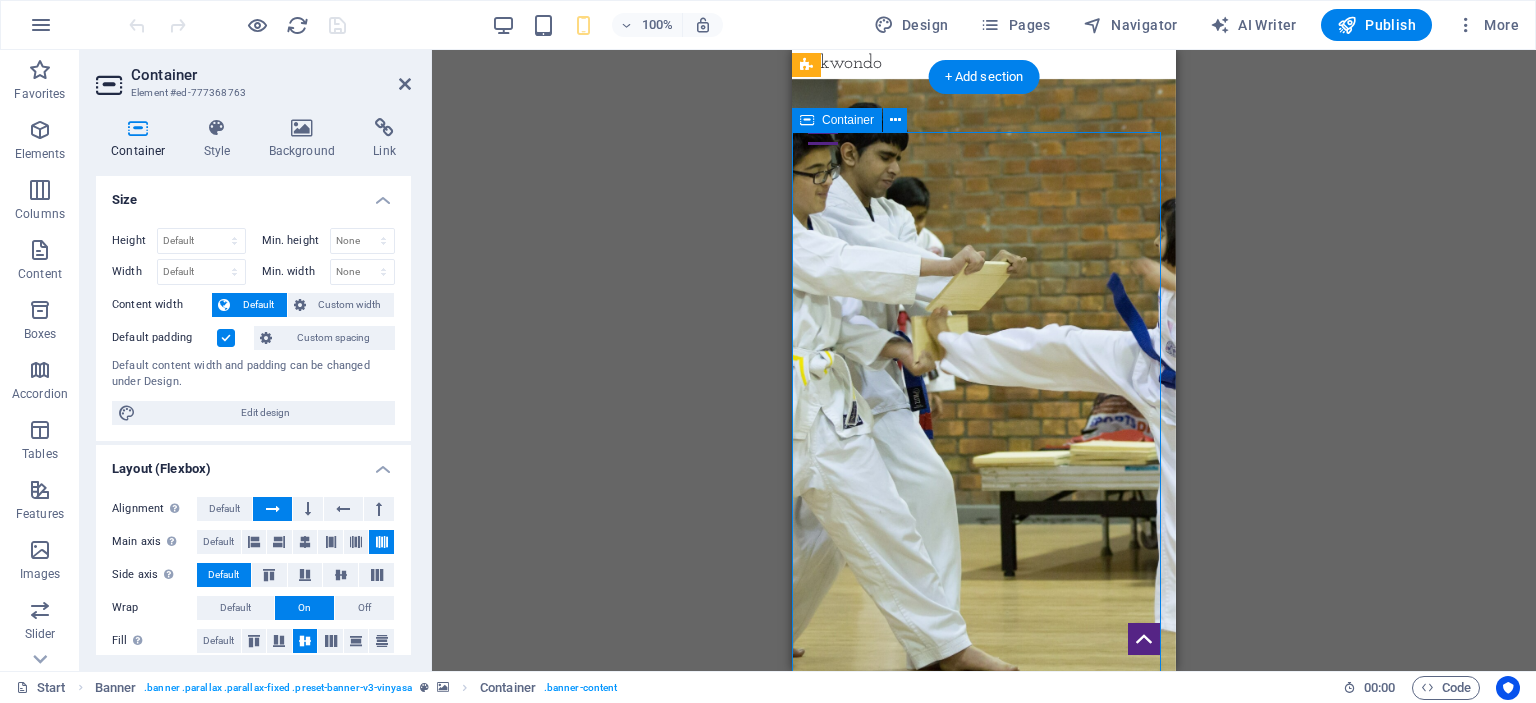 click at bounding box center [984, 232] 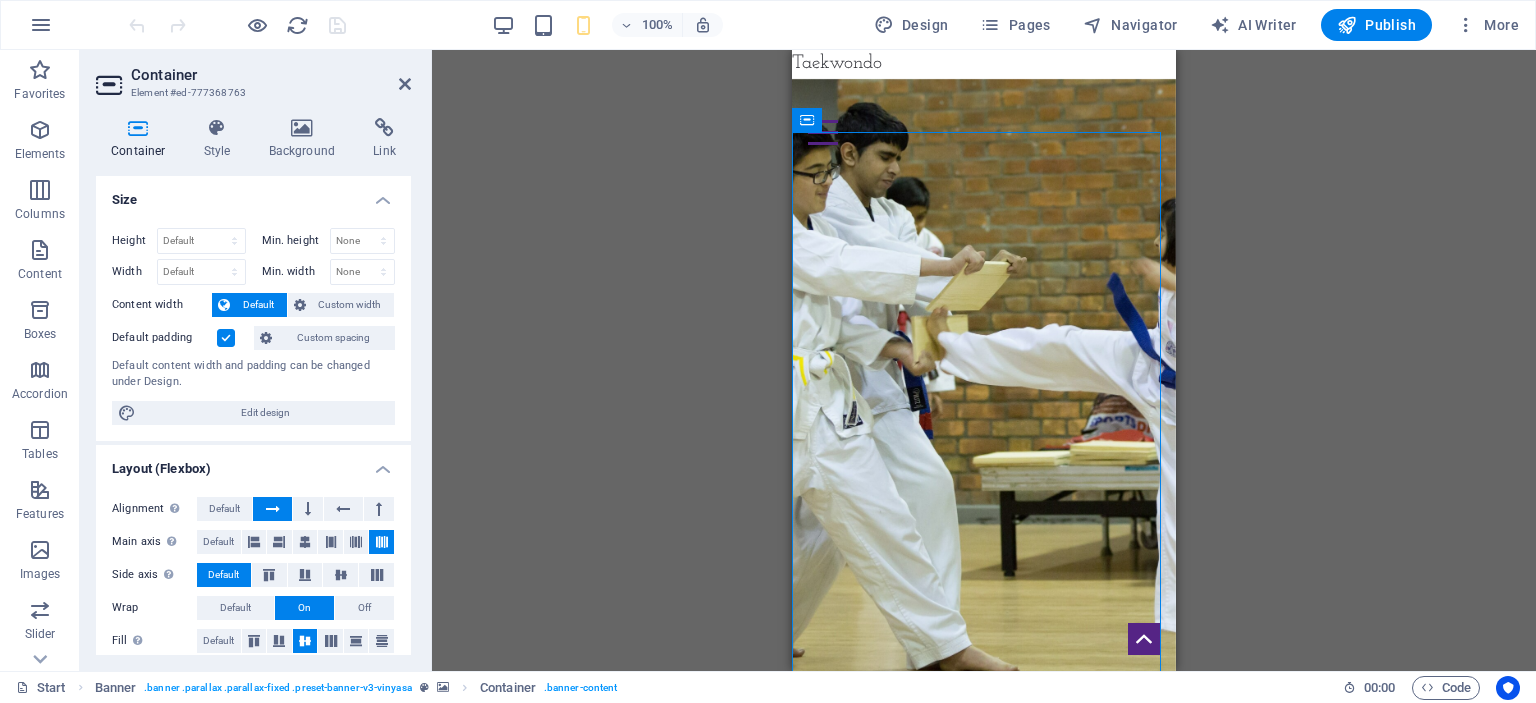 click on "Drag here to replace the existing content. Press “Ctrl” if you want to create a new element.
H2   Preset   Container   Container   Container   Container   Banner   Preset   Banner   Menu Bar" at bounding box center [984, 360] 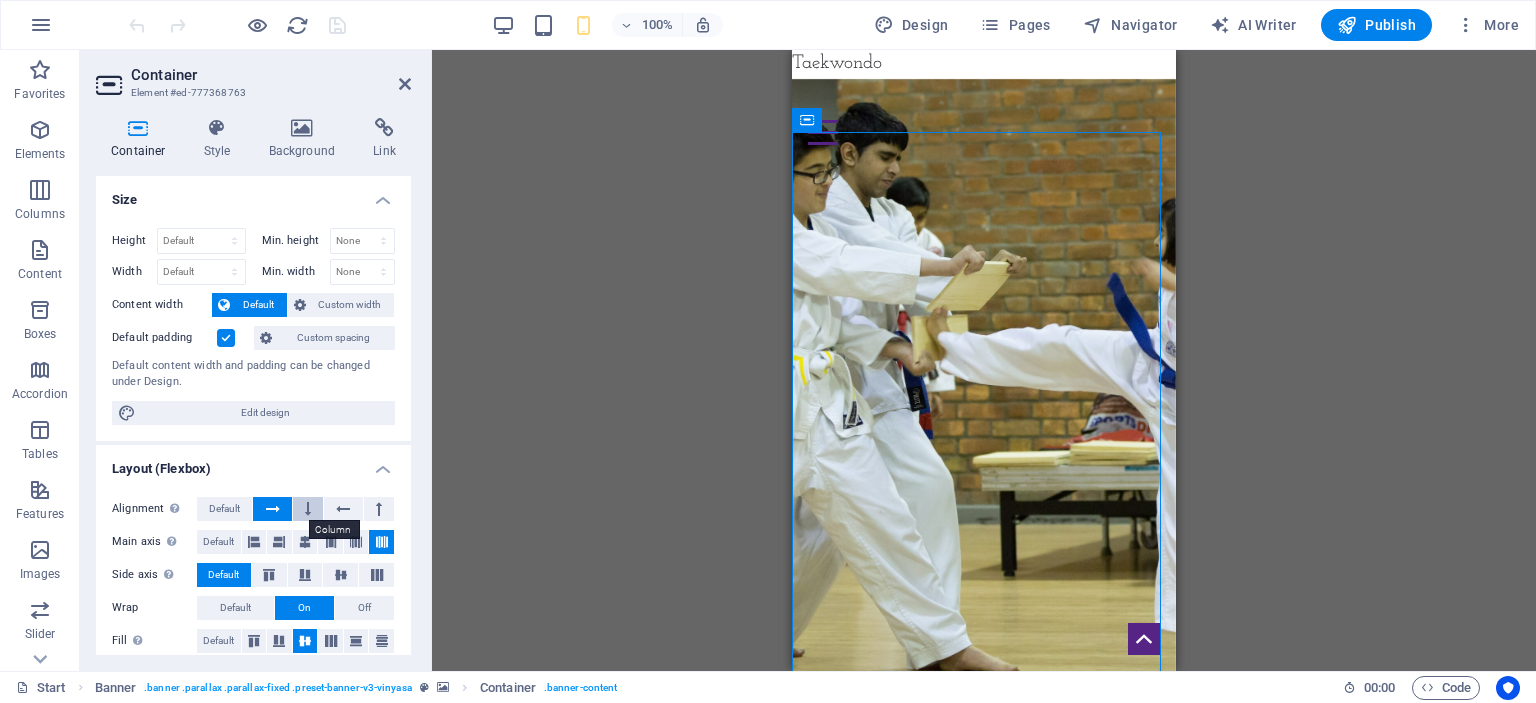 click at bounding box center (308, 509) 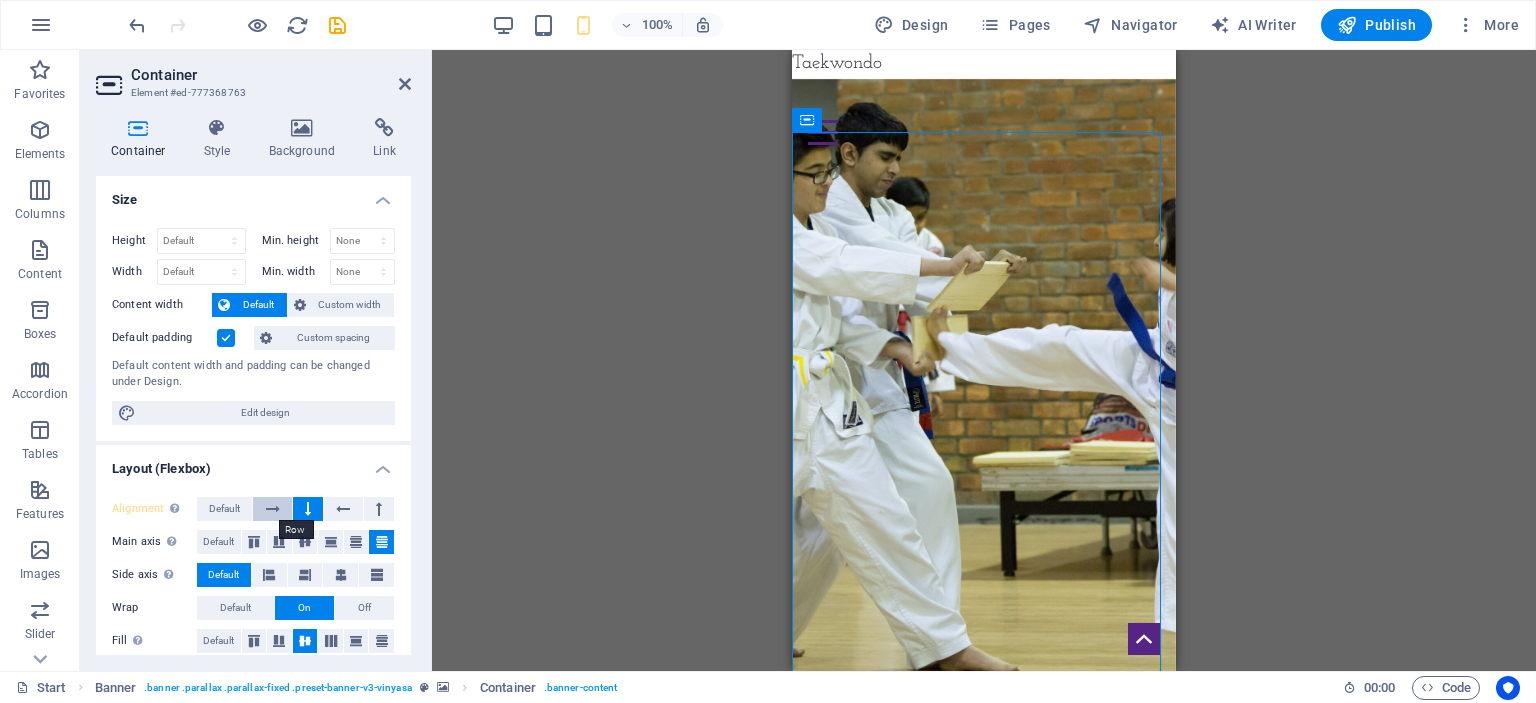 click at bounding box center [273, 509] 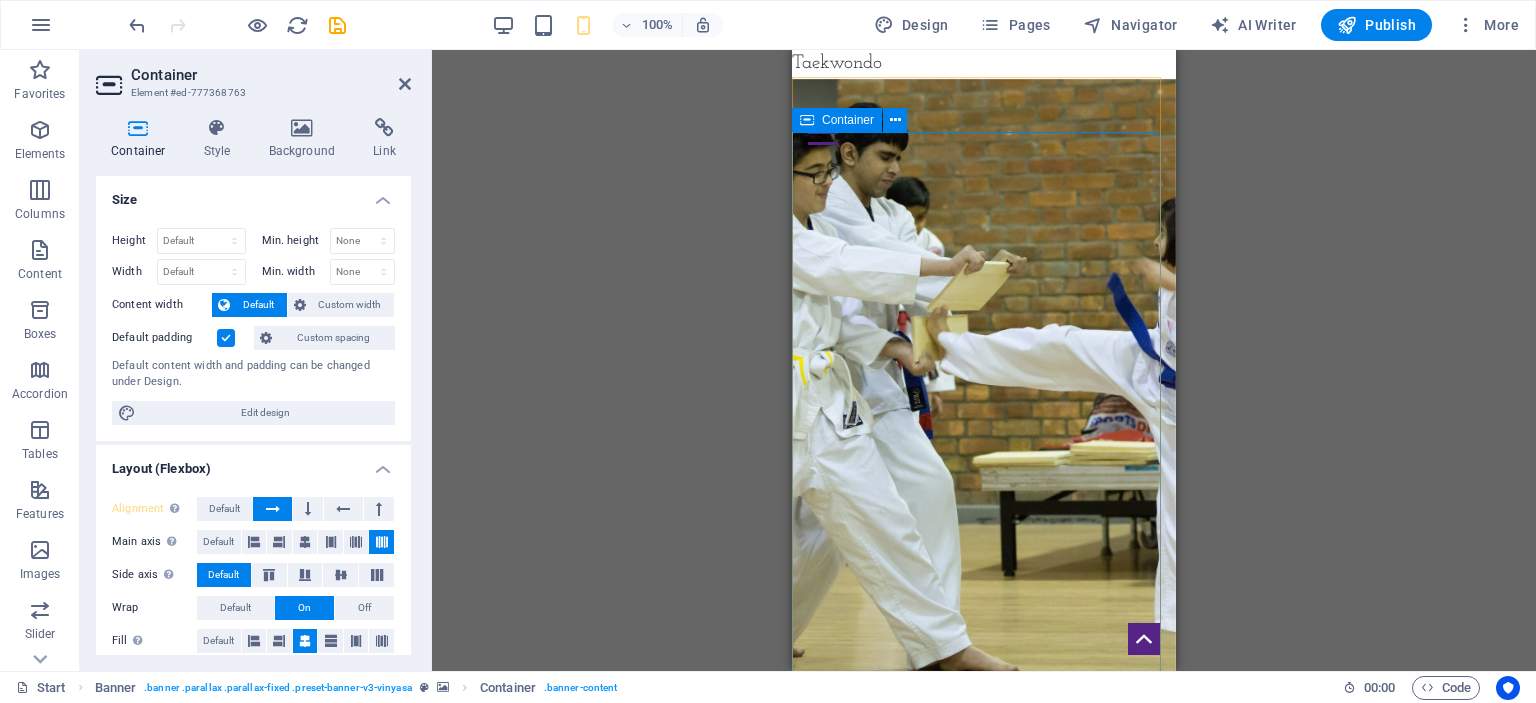 click at bounding box center (807, 120) 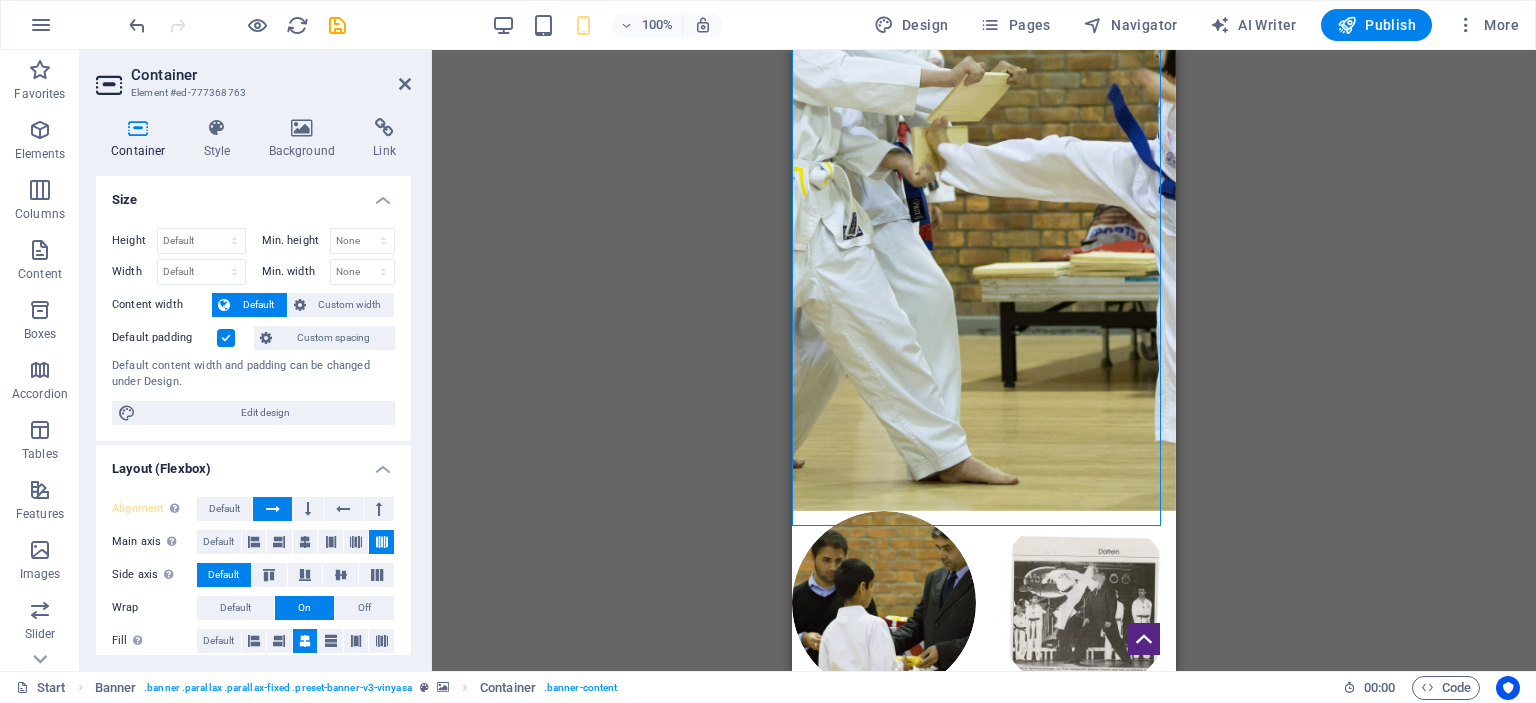 scroll, scrollTop: 200, scrollLeft: 0, axis: vertical 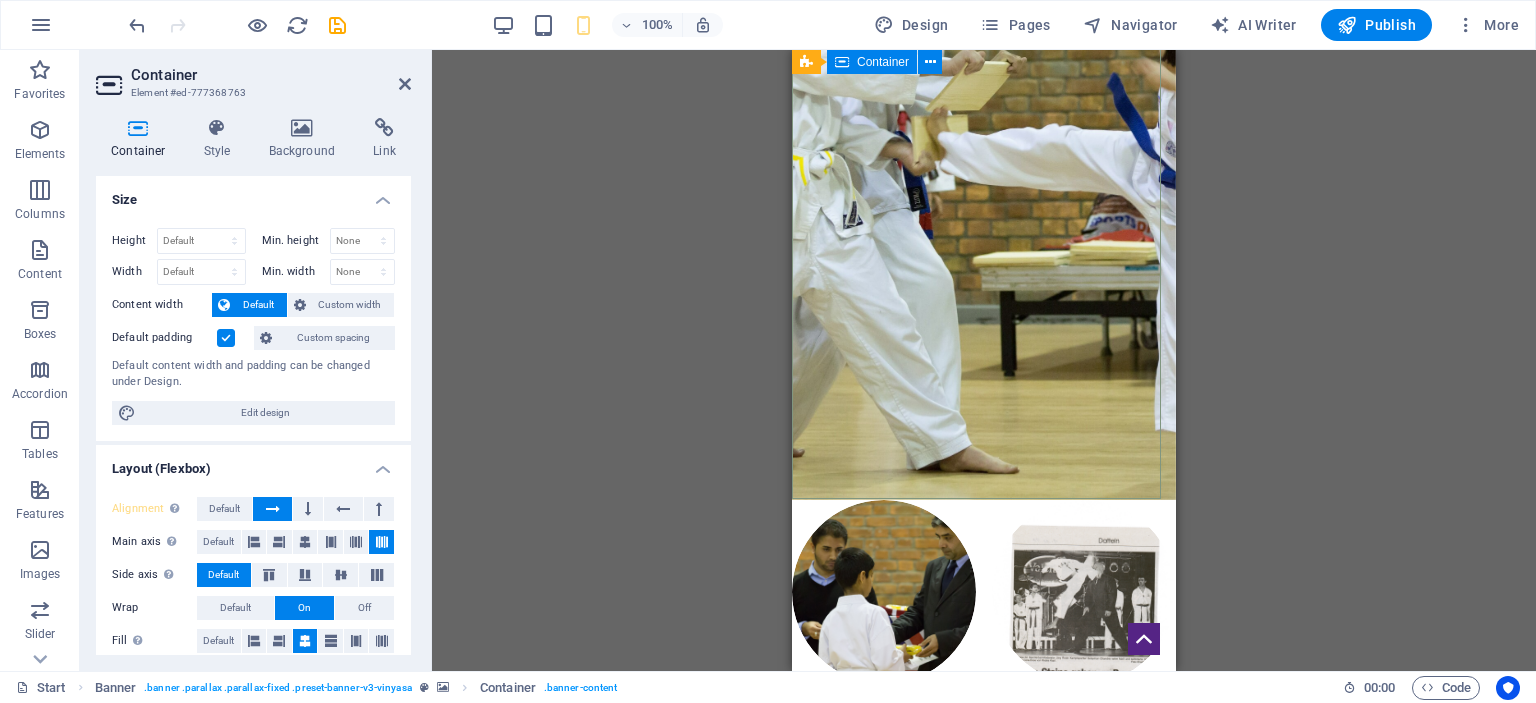 click on "Container" at bounding box center [883, 62] 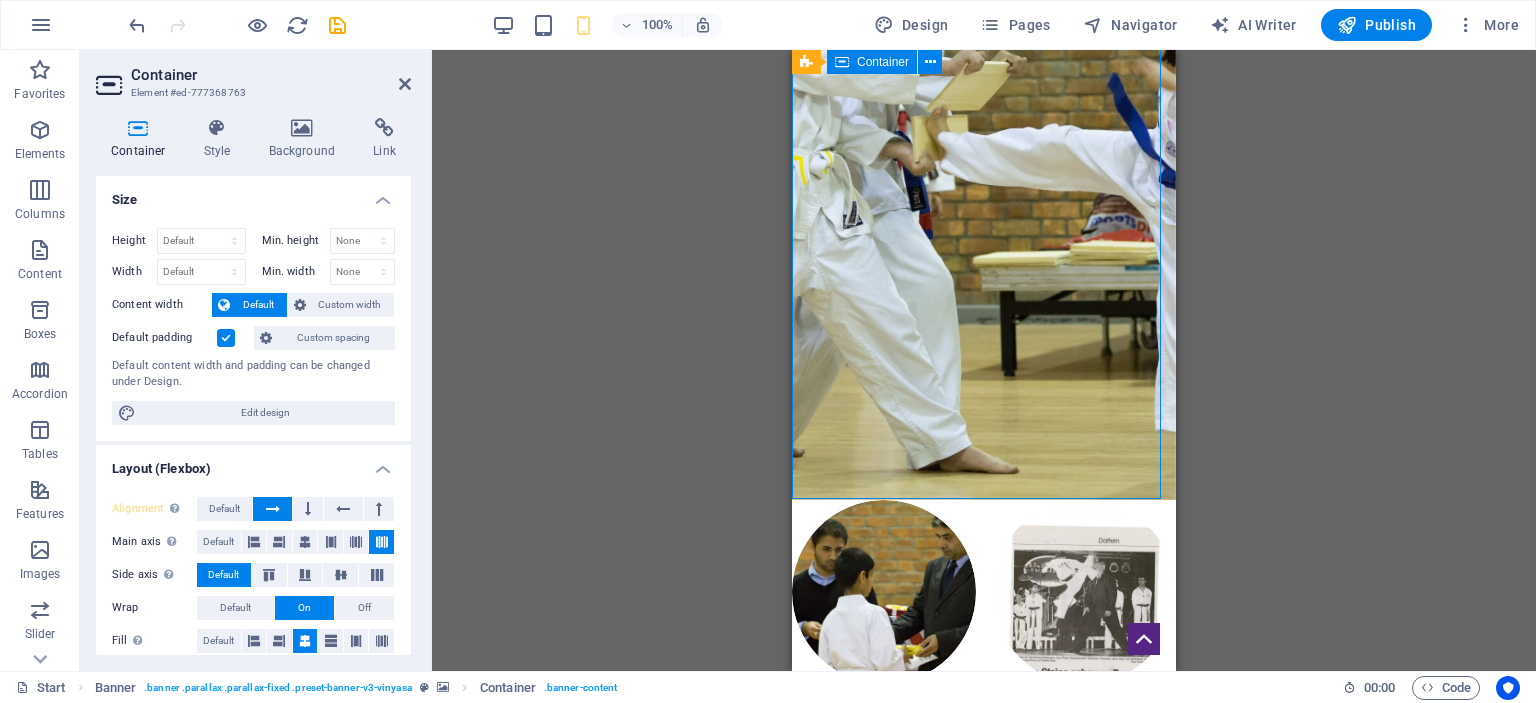 drag, startPoint x: 1080, startPoint y: 267, endPoint x: 971, endPoint y: 276, distance: 109.370926 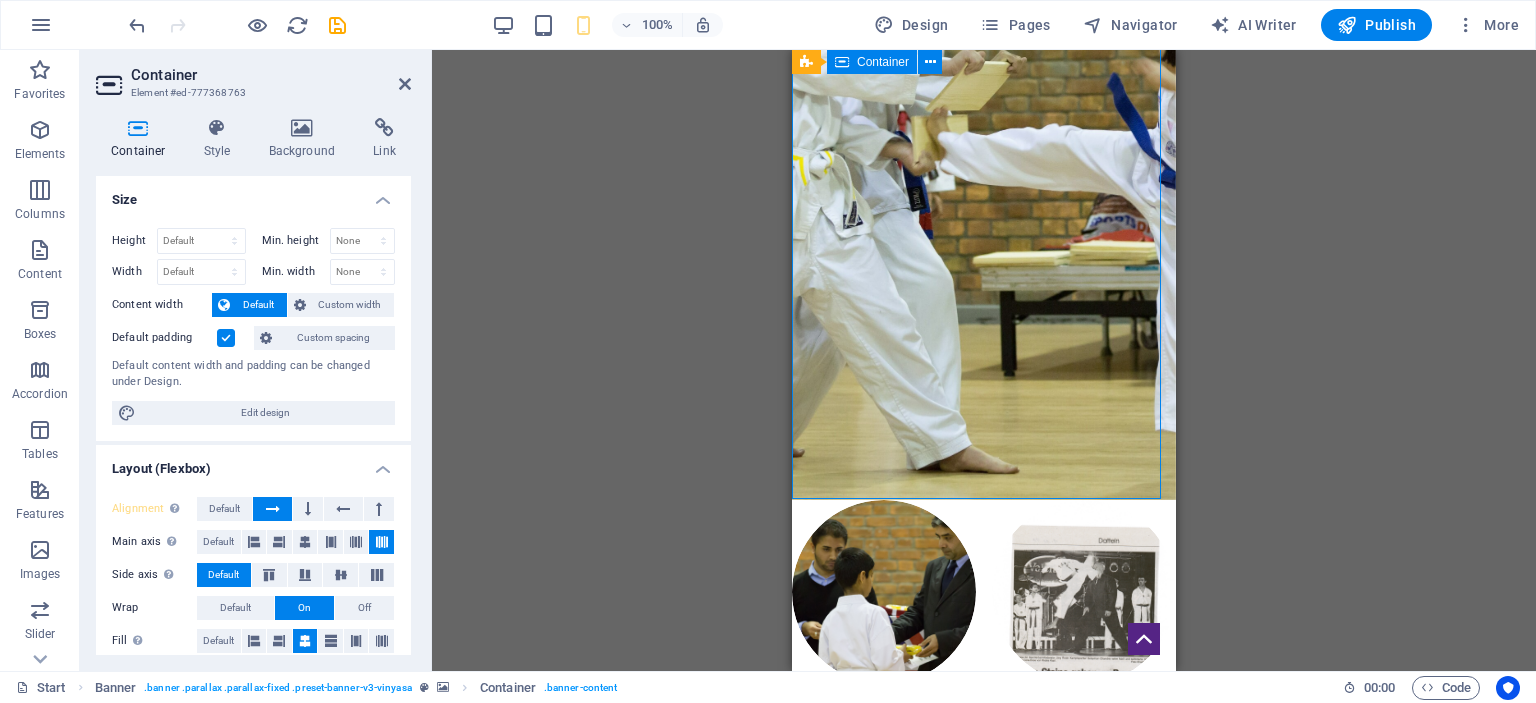 click at bounding box center (984, 32) 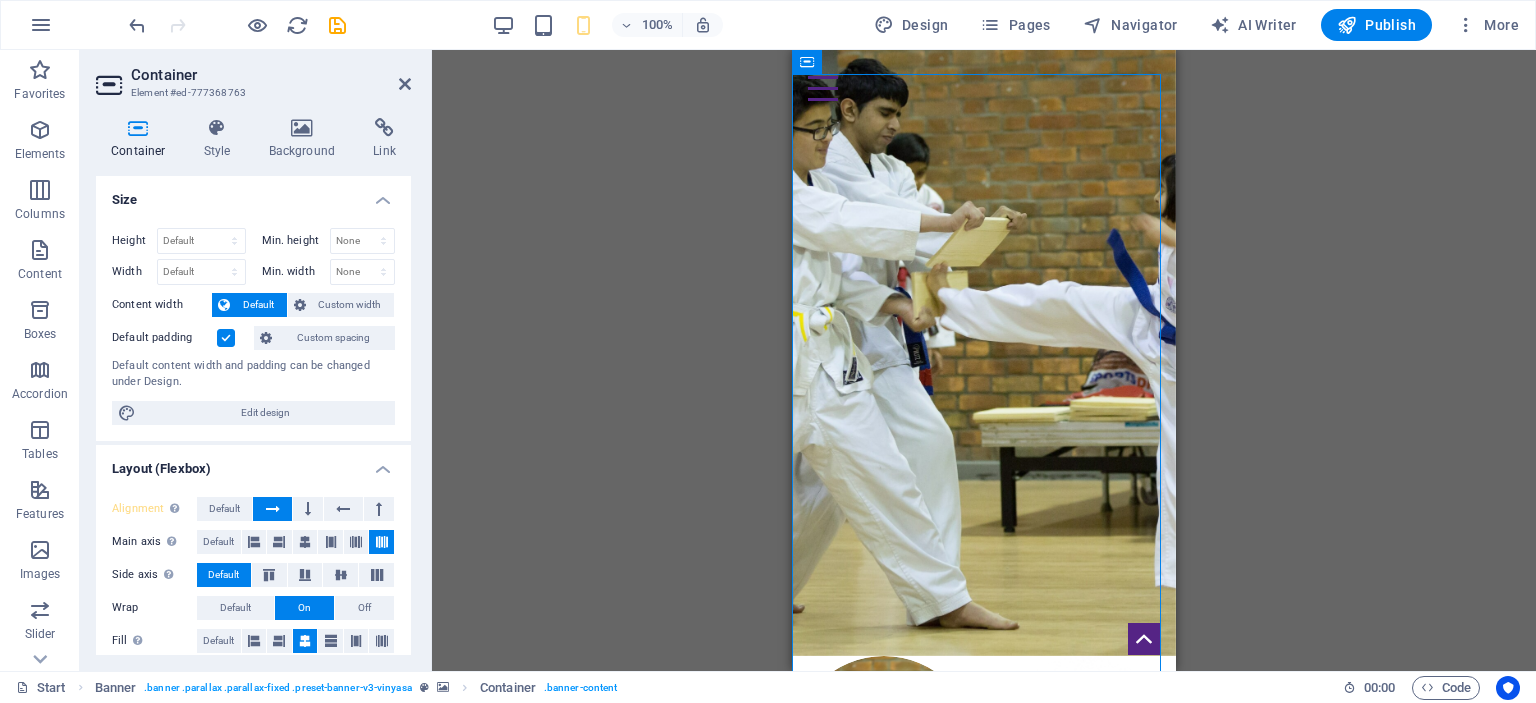 scroll, scrollTop: 0, scrollLeft: 0, axis: both 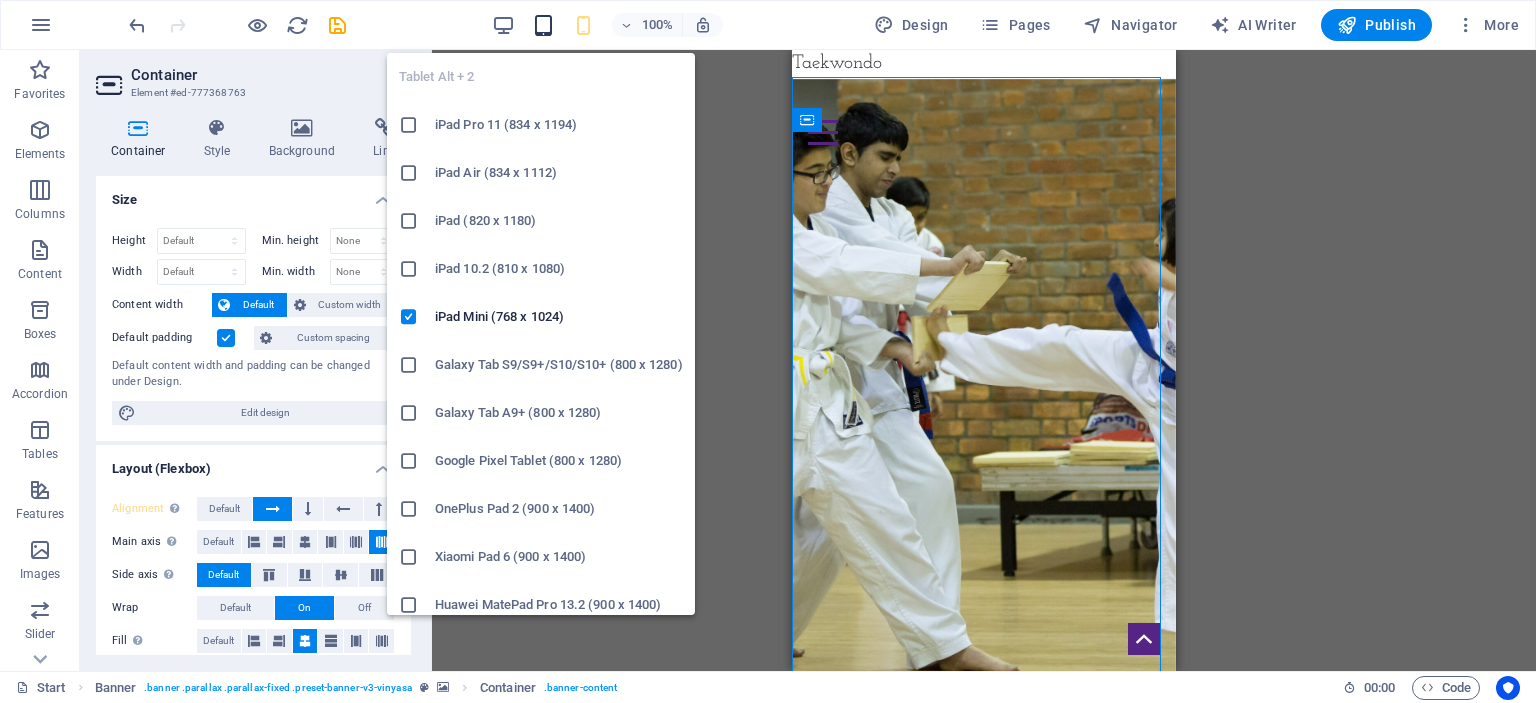 click at bounding box center [543, 25] 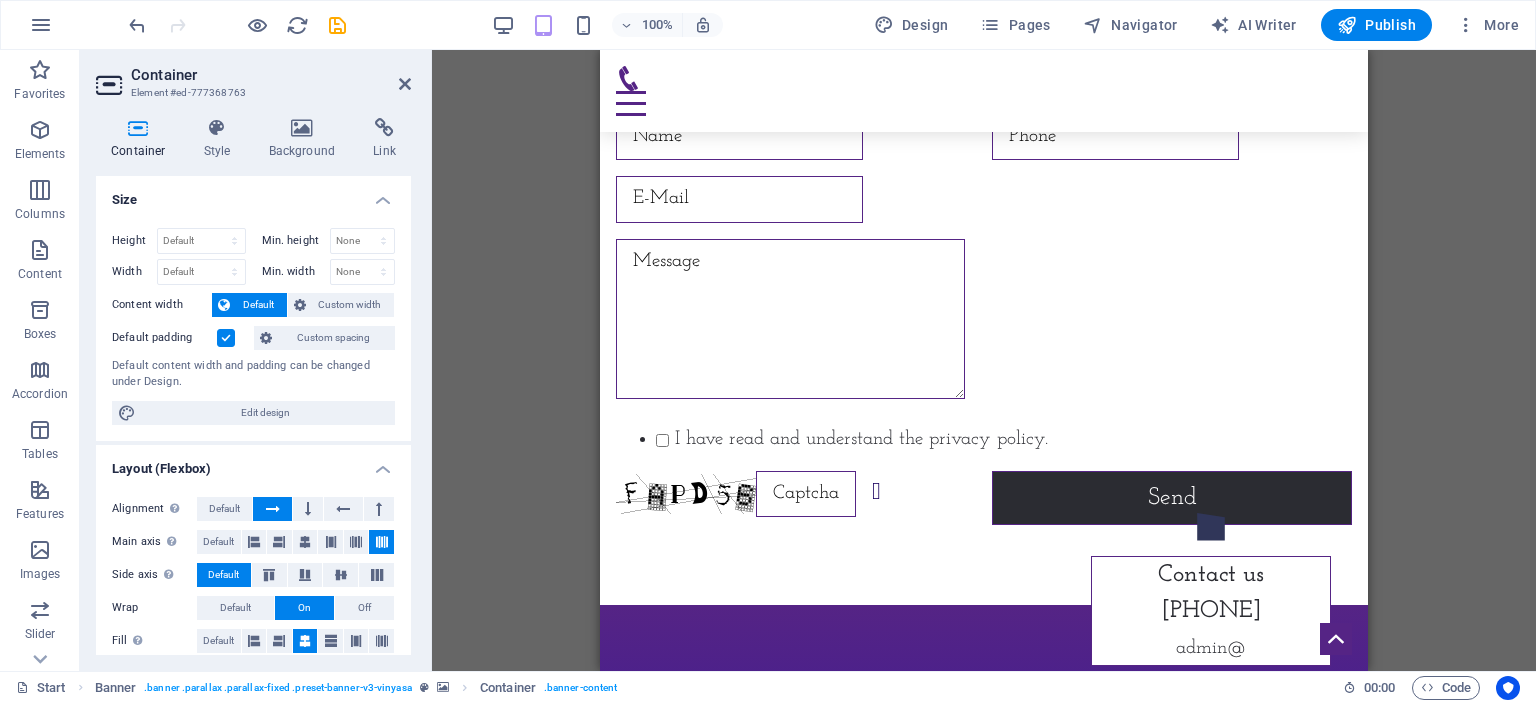 scroll, scrollTop: 5744, scrollLeft: 0, axis: vertical 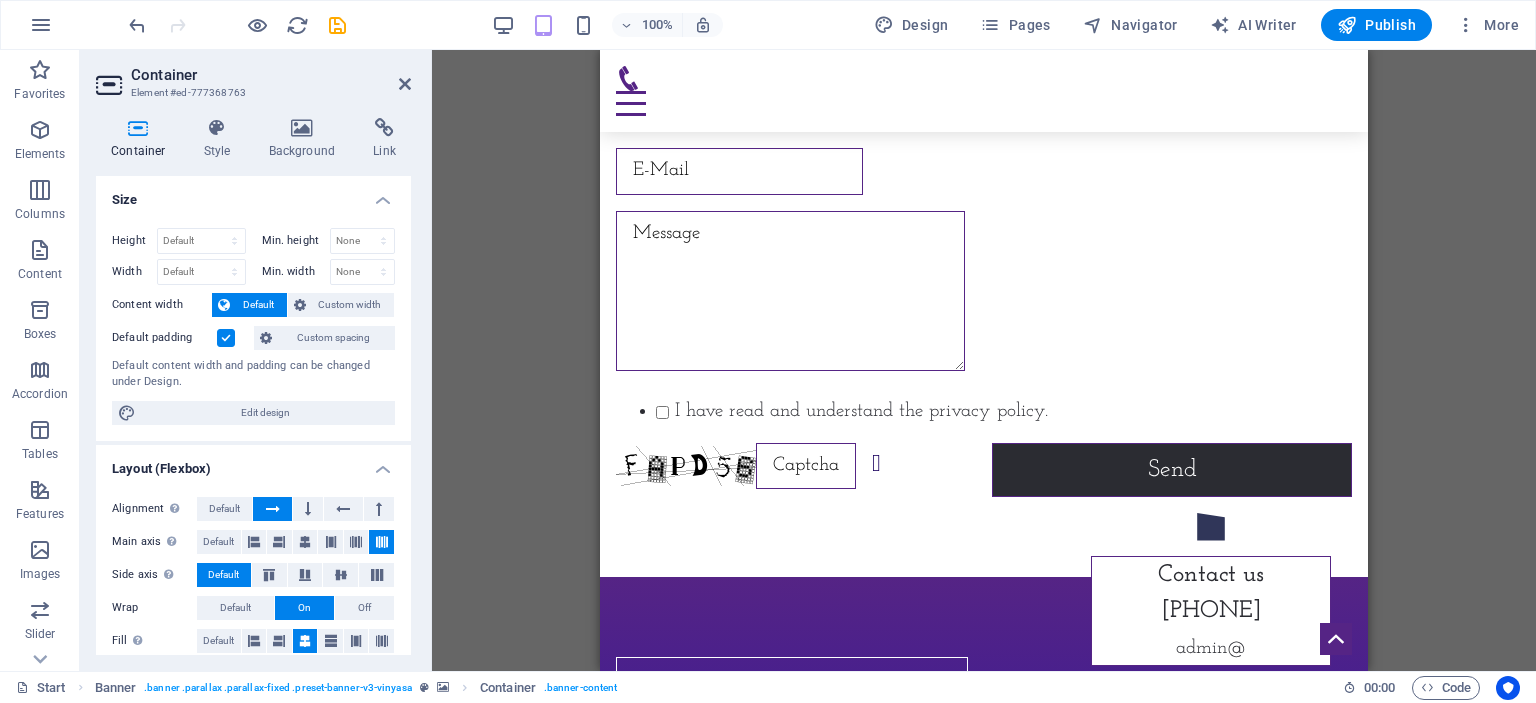 drag, startPoint x: 1355, startPoint y: 95, endPoint x: 1991, endPoint y: 641, distance: 838.21954 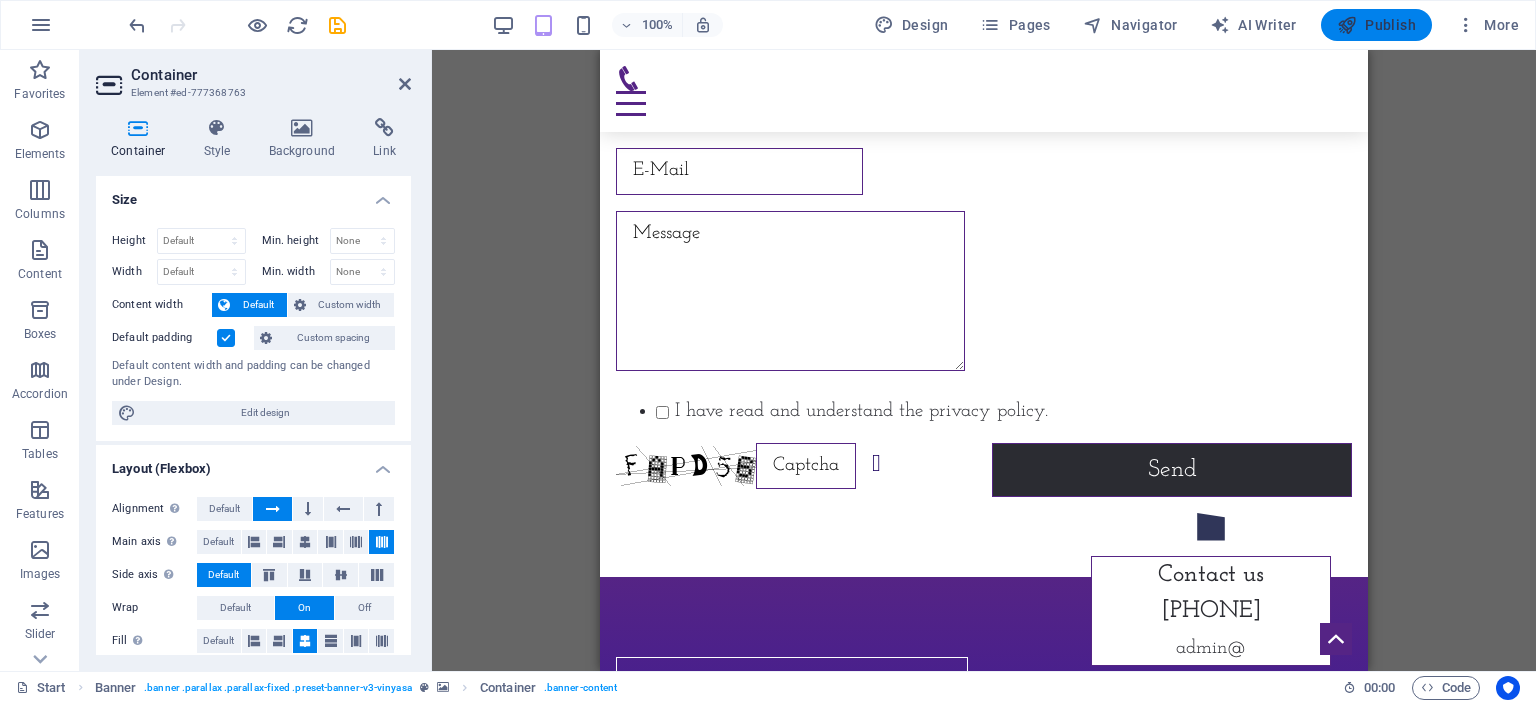click on "Publish" at bounding box center [1376, 25] 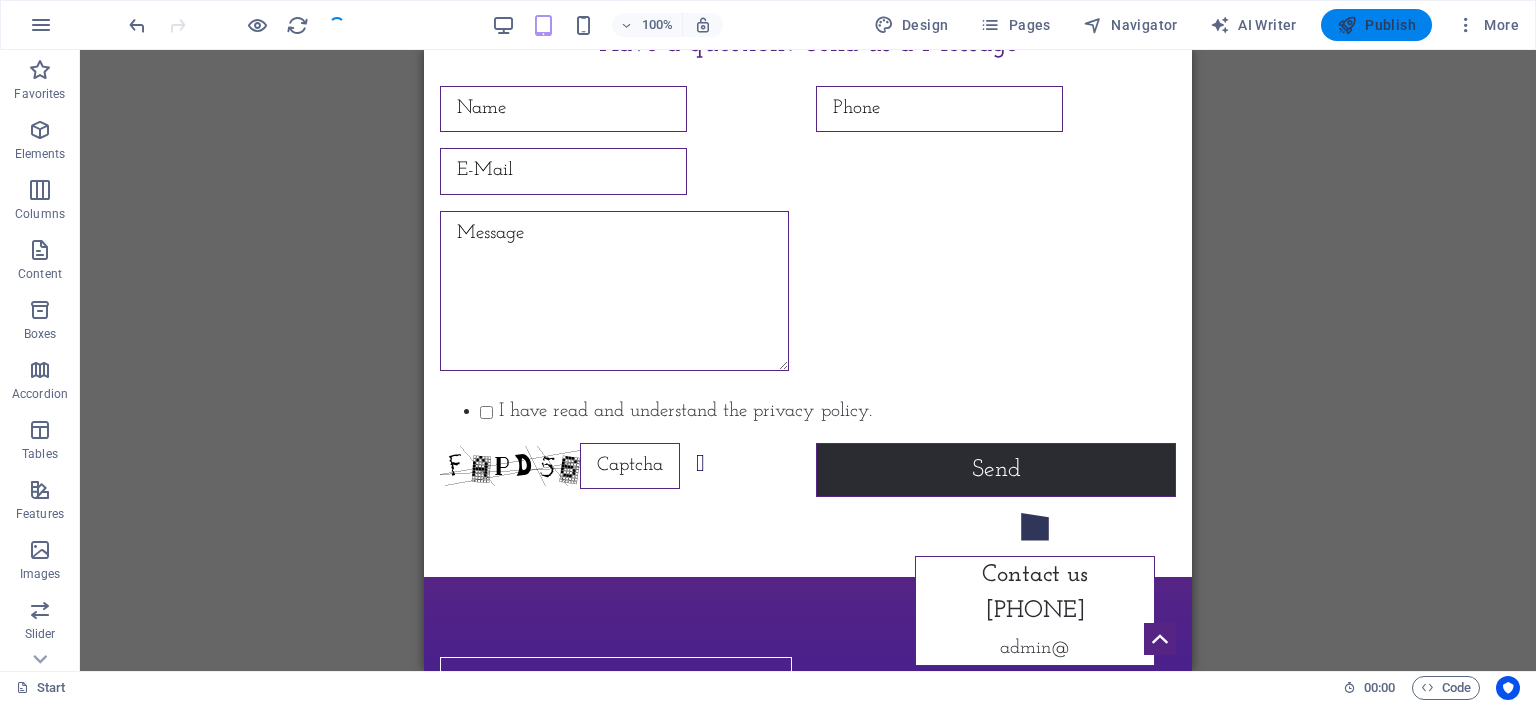 scroll, scrollTop: 54, scrollLeft: 0, axis: vertical 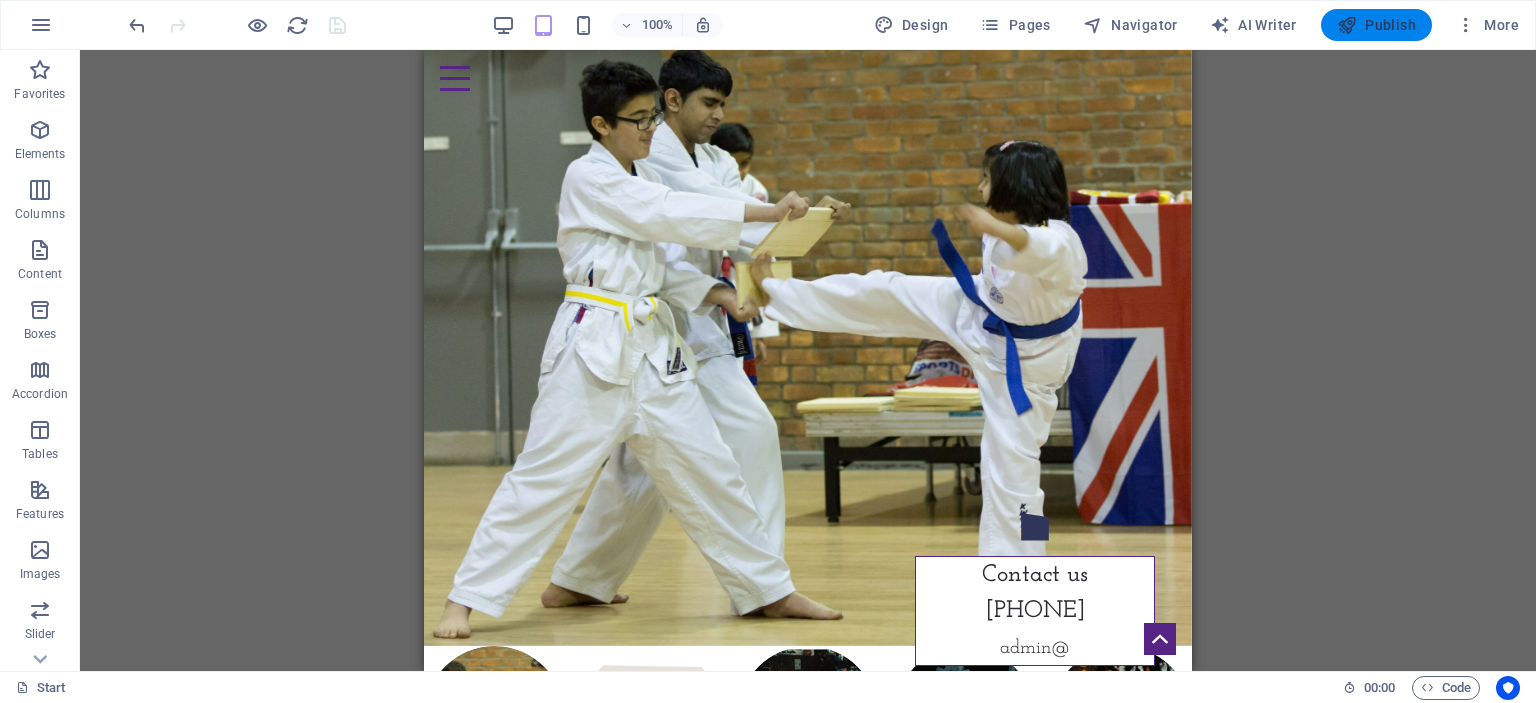click on "Publish" at bounding box center [1376, 25] 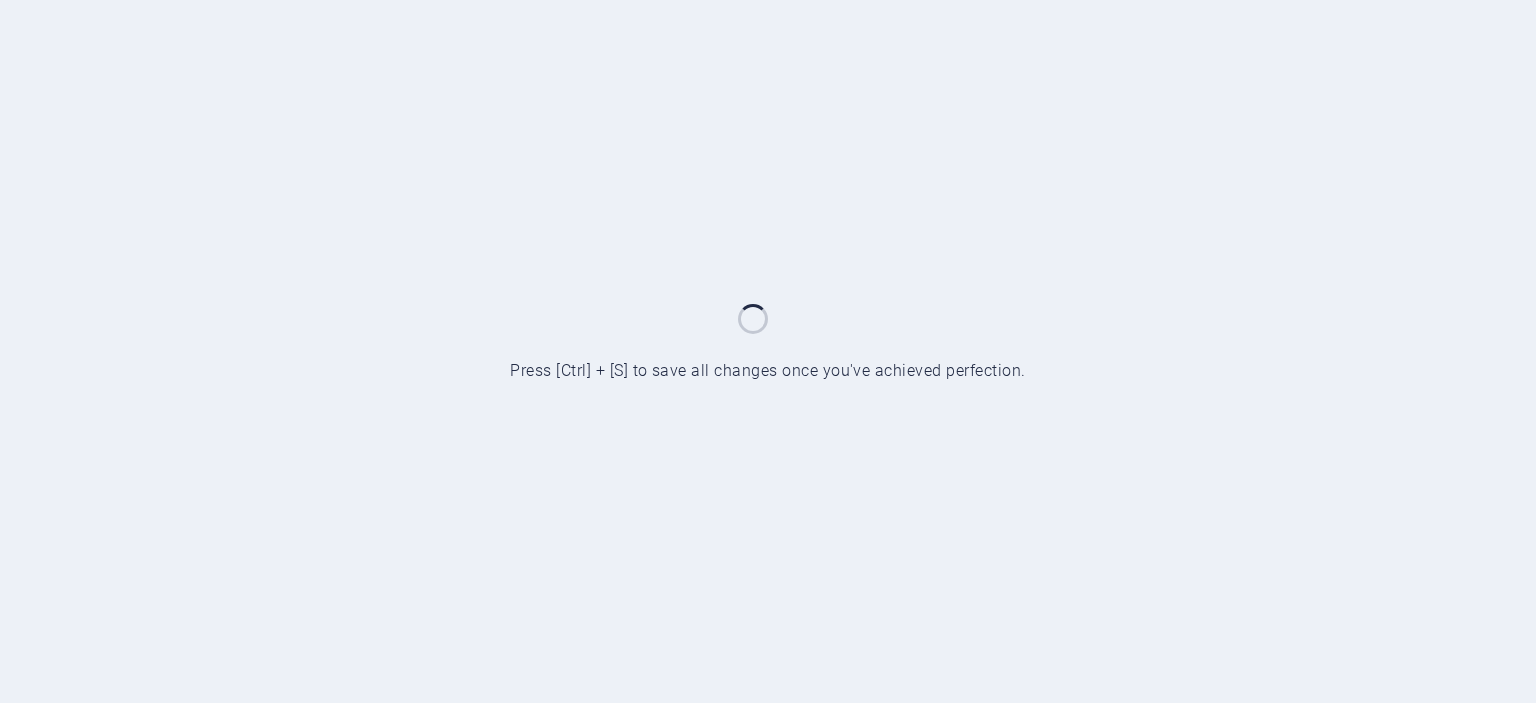 scroll, scrollTop: 0, scrollLeft: 0, axis: both 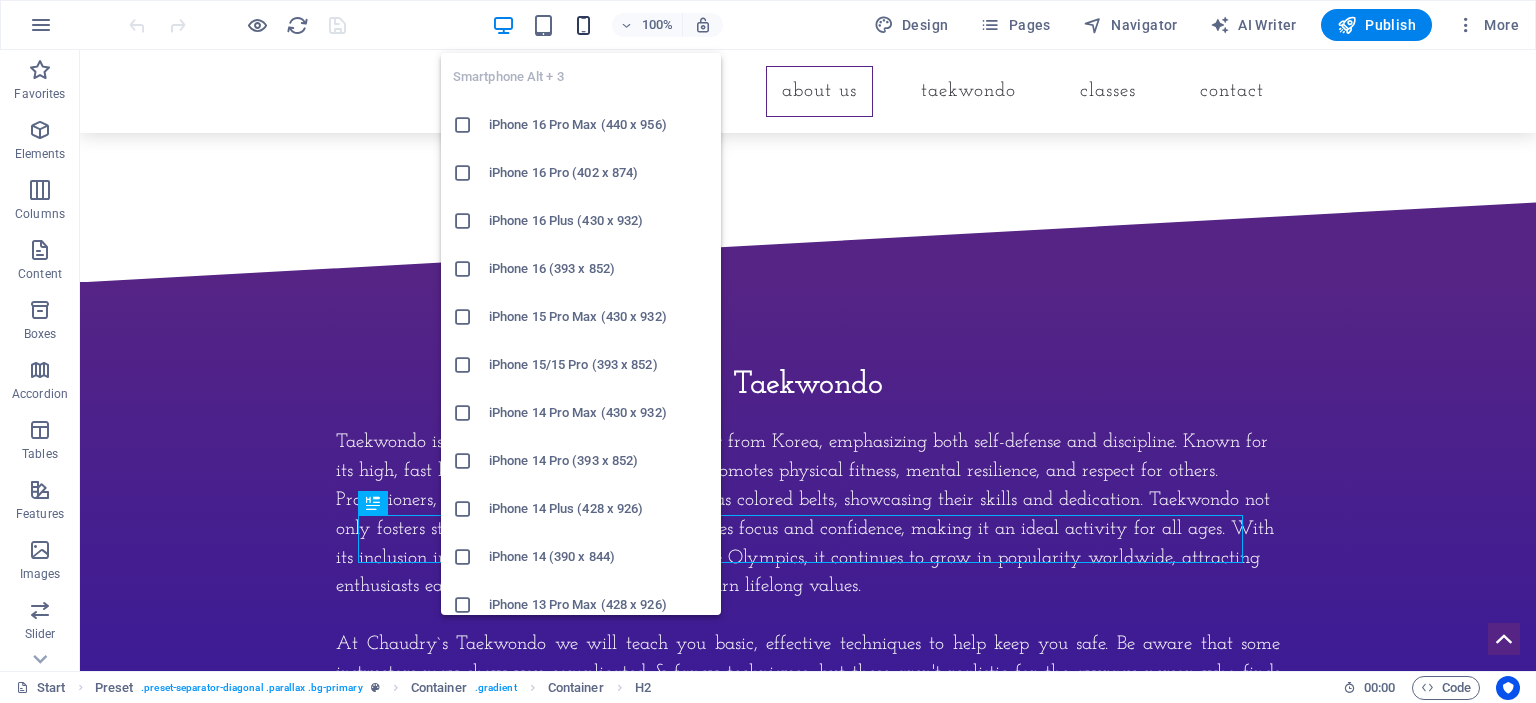 click at bounding box center [583, 25] 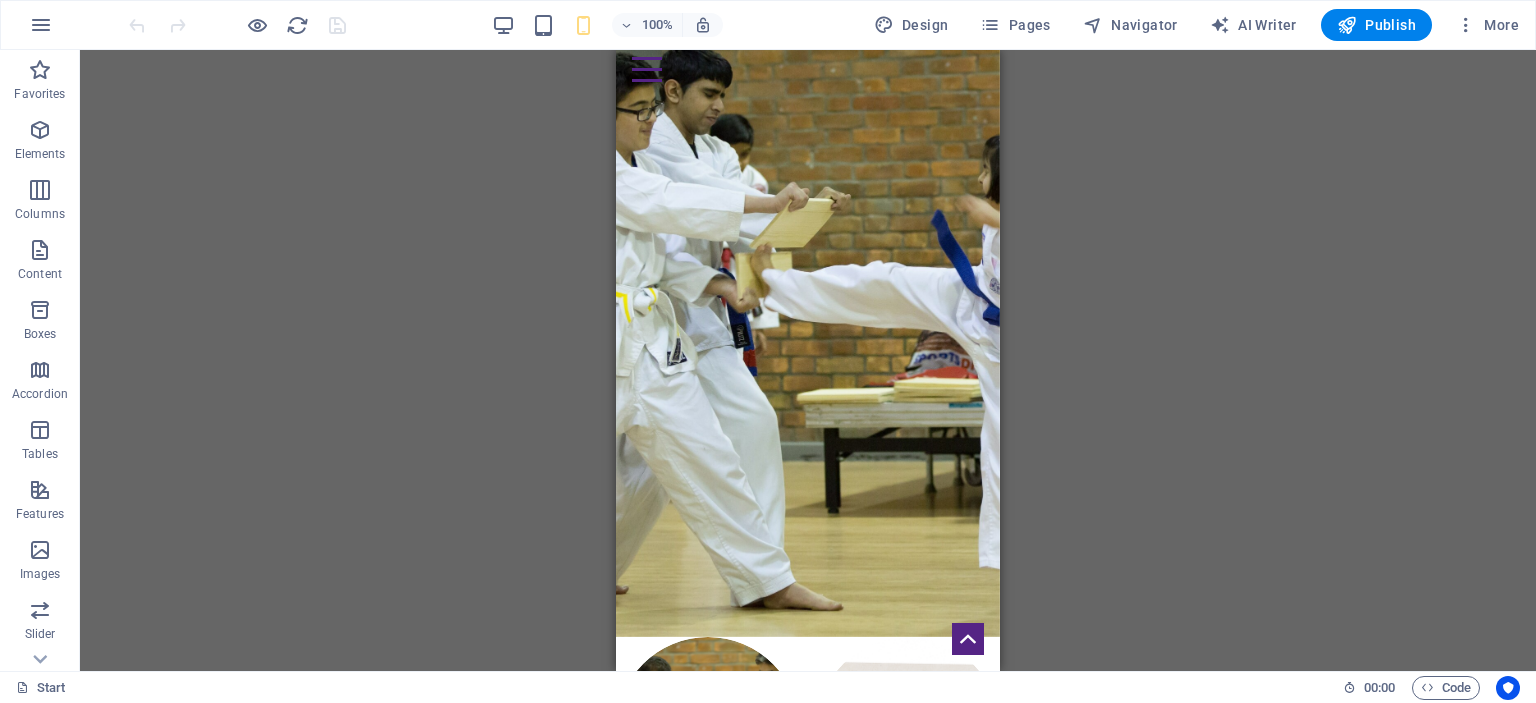 scroll, scrollTop: 0, scrollLeft: 0, axis: both 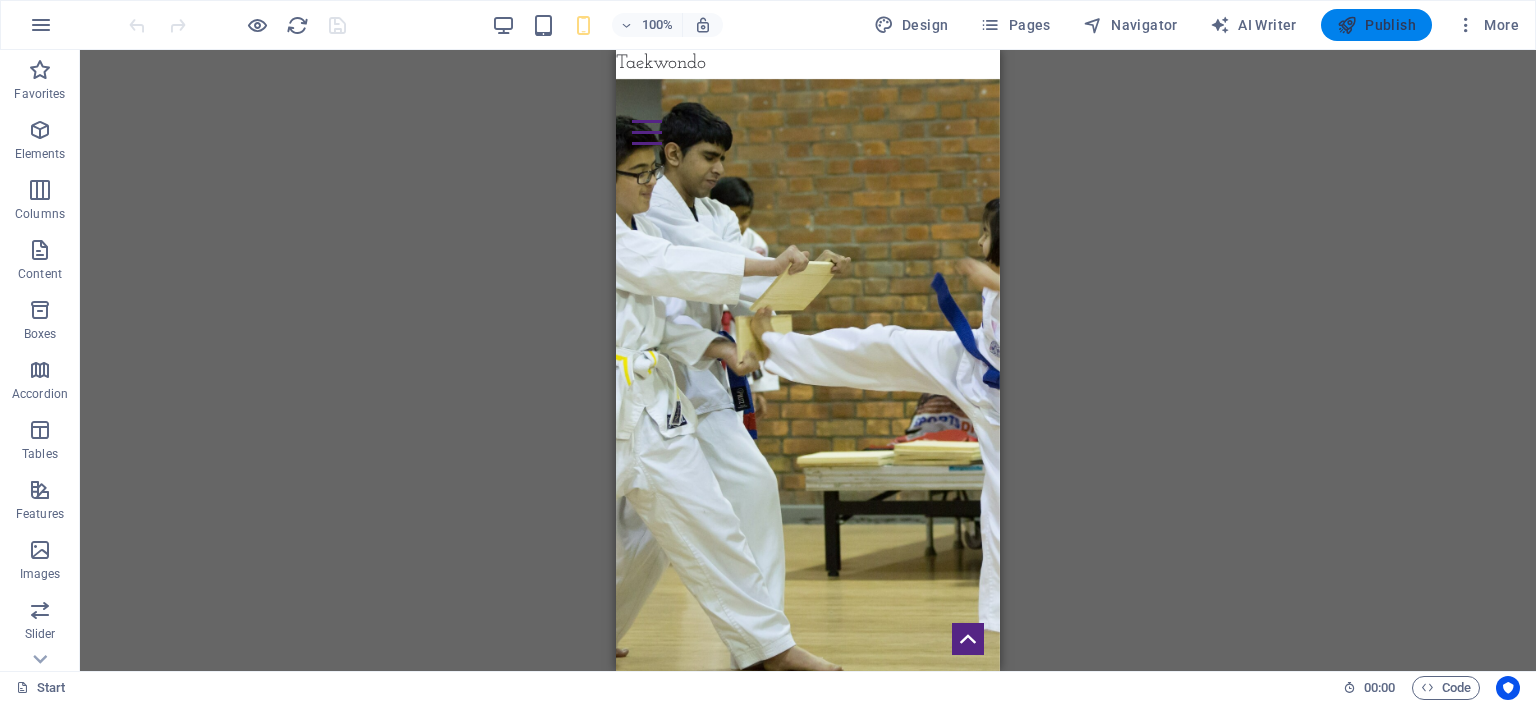 click on "Publish" at bounding box center (1376, 25) 